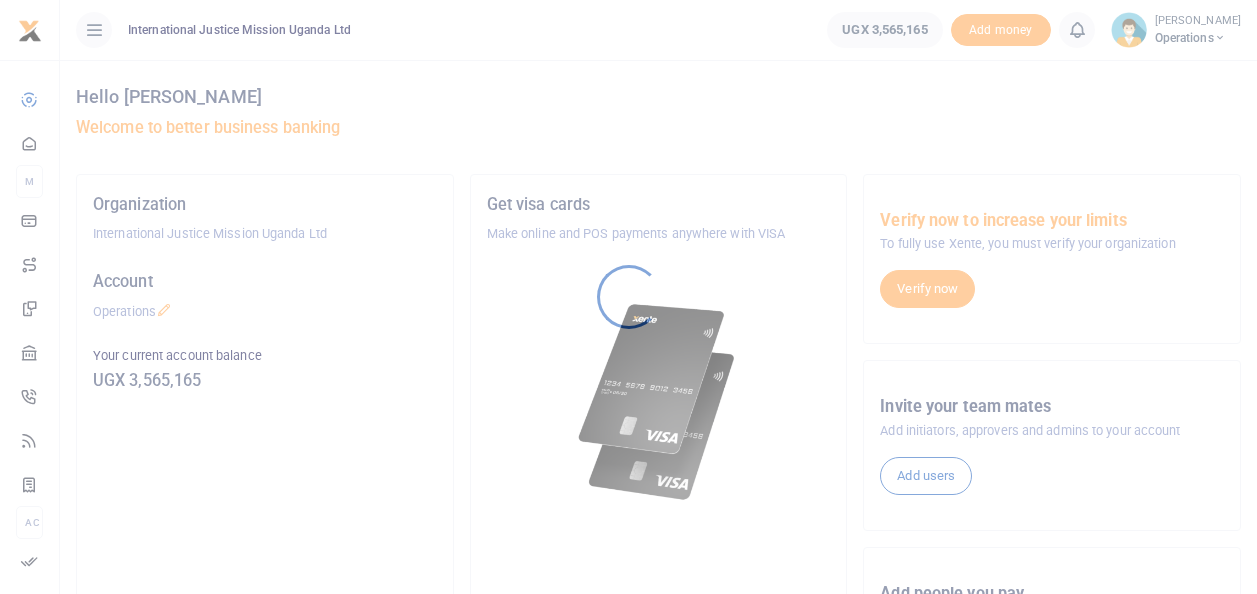 scroll, scrollTop: 0, scrollLeft: 0, axis: both 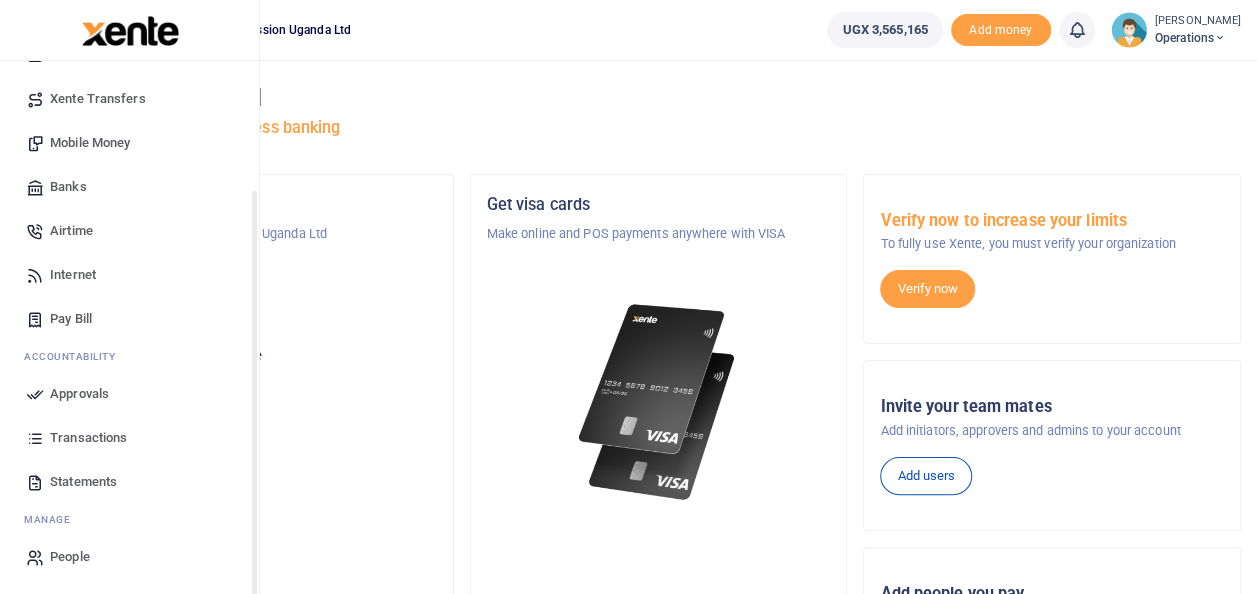 click on "Transactions" at bounding box center [88, 438] 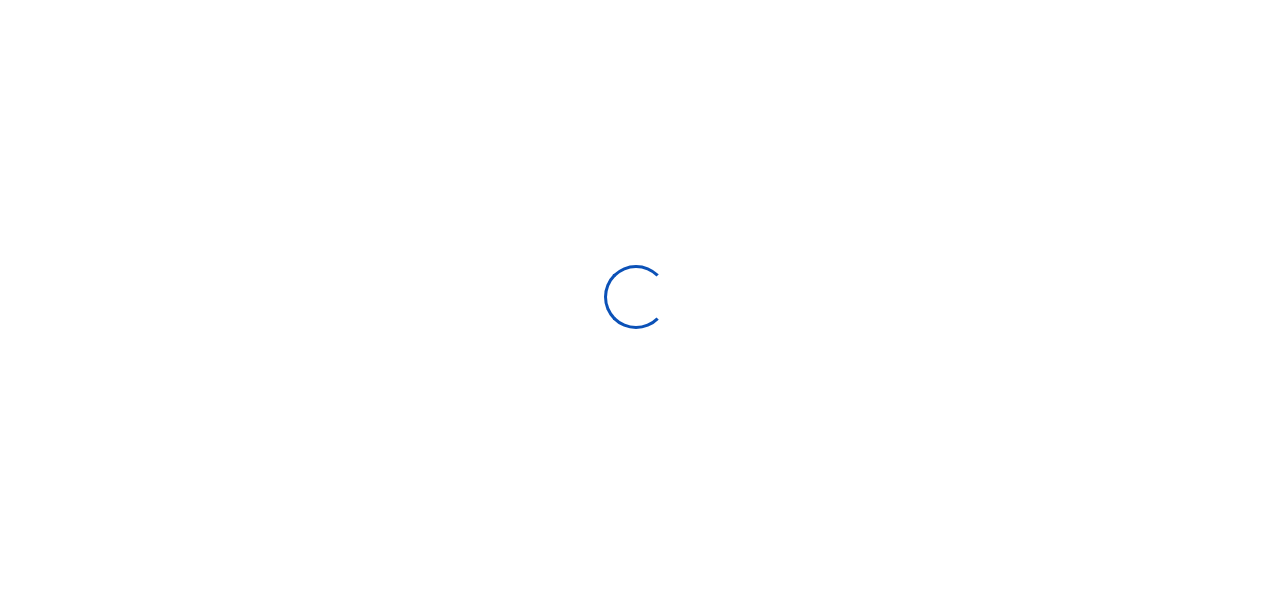 select 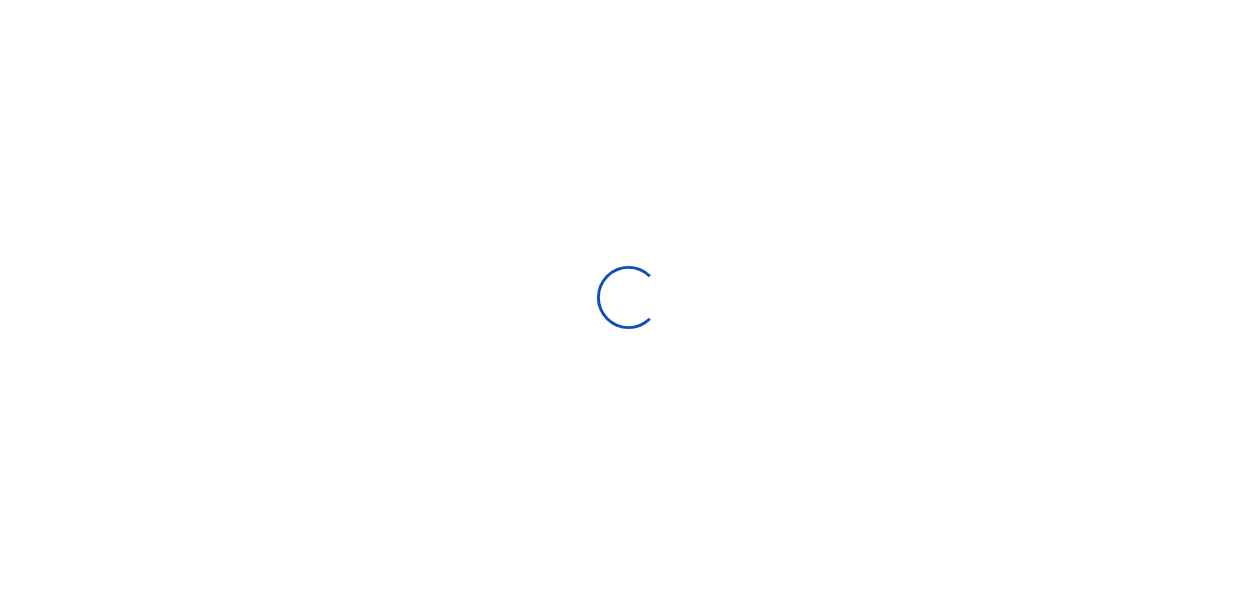 scroll, scrollTop: 0, scrollLeft: 0, axis: both 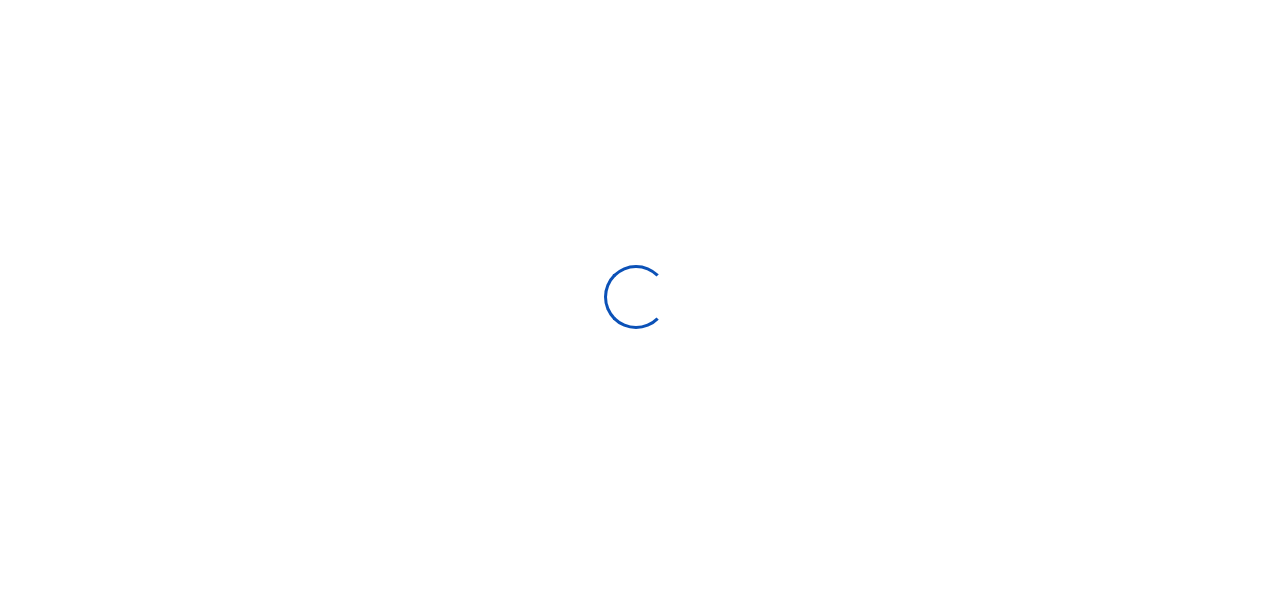 type on "06/22/2025 - 07/21/2025" 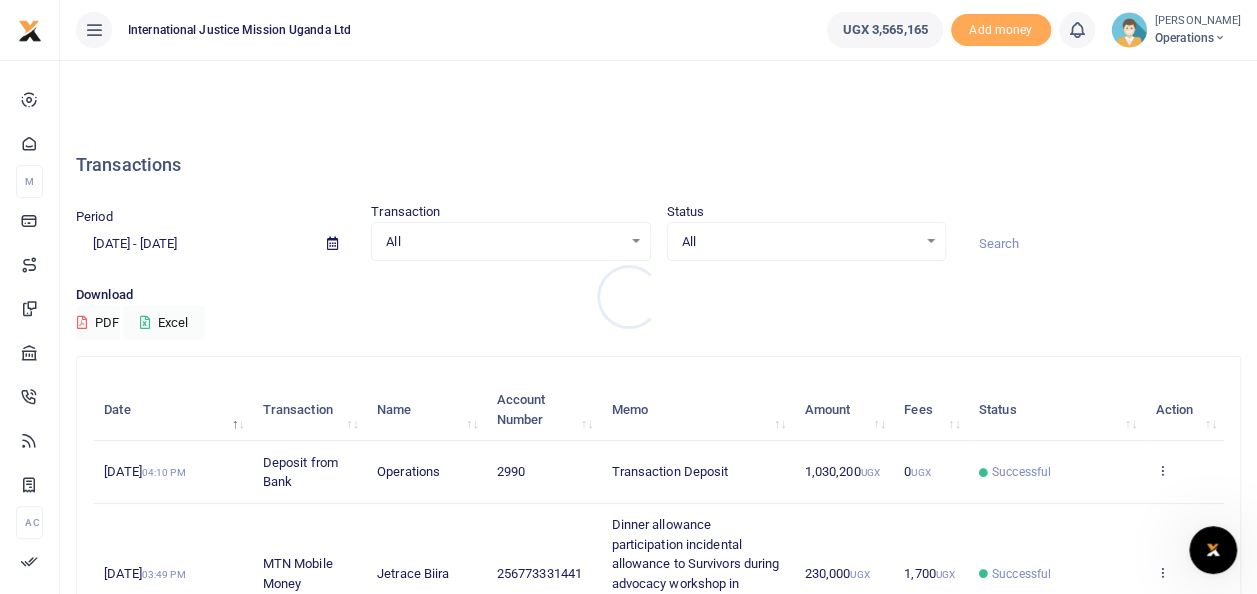 scroll, scrollTop: 0, scrollLeft: 0, axis: both 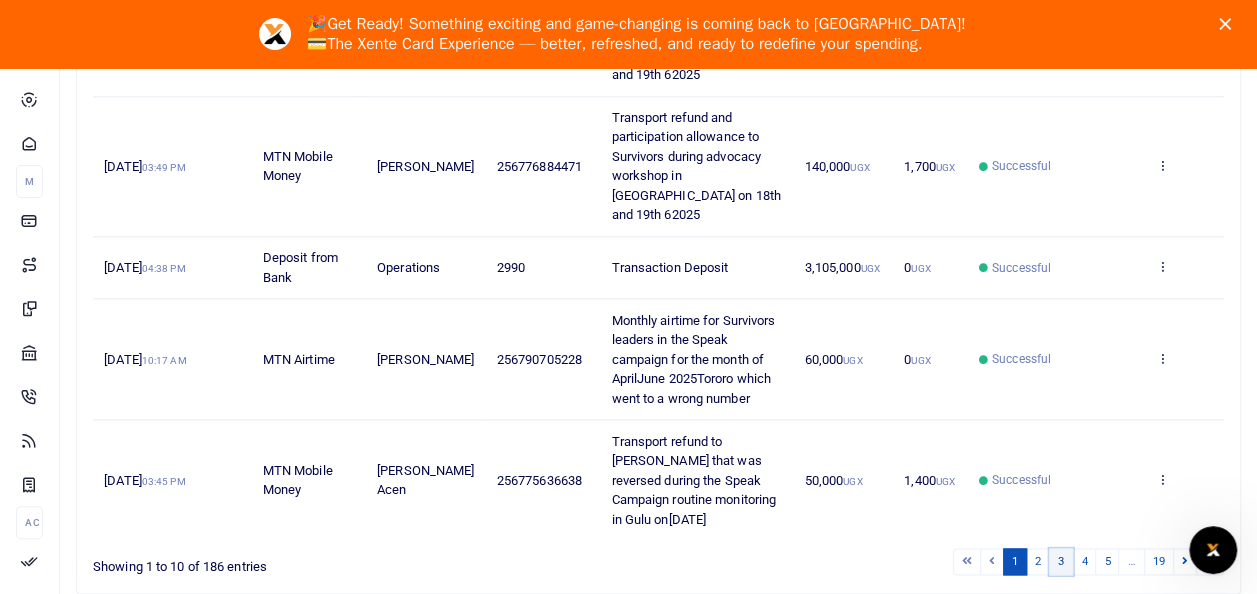 click on "3" at bounding box center [1061, 561] 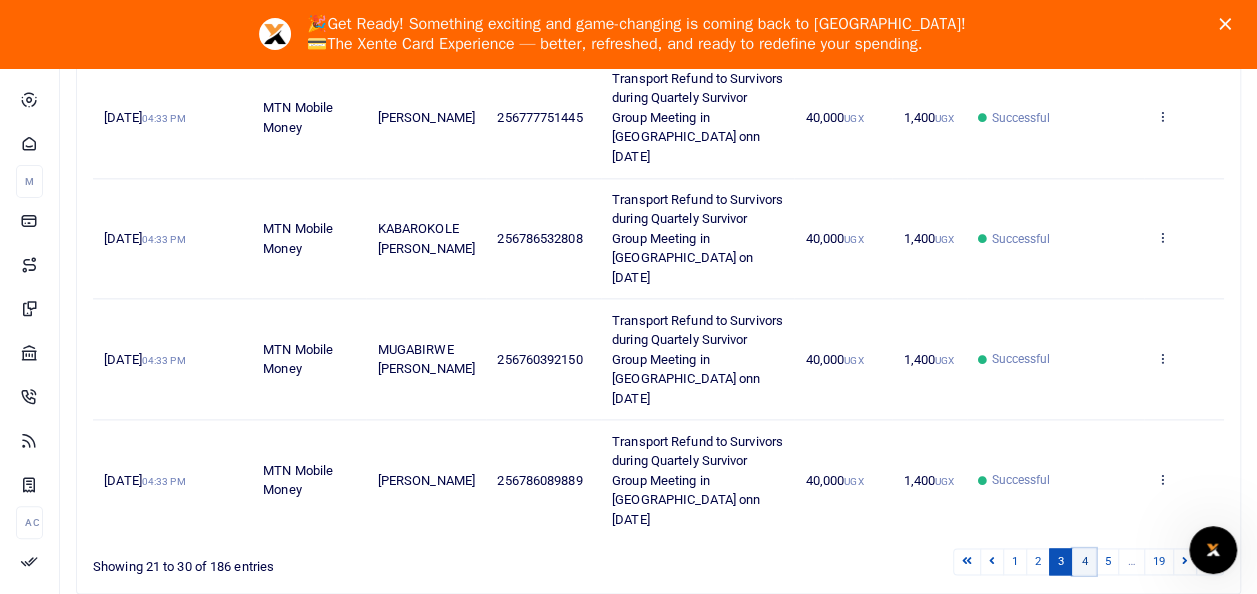 click on "4" at bounding box center (1084, 561) 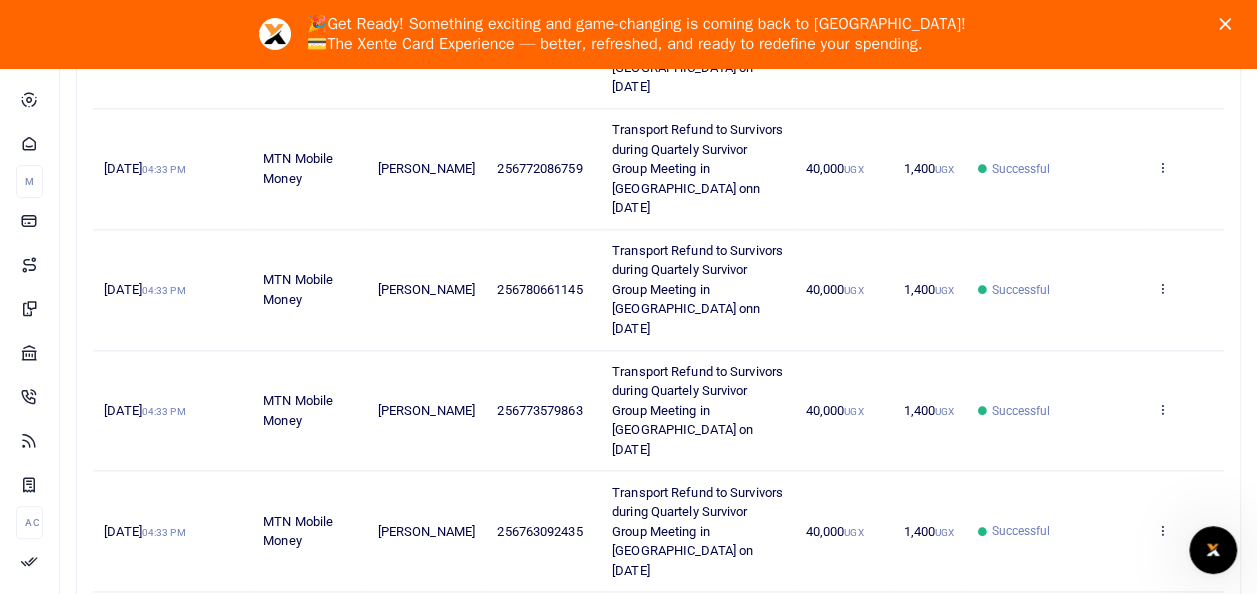 scroll, scrollTop: 992, scrollLeft: 0, axis: vertical 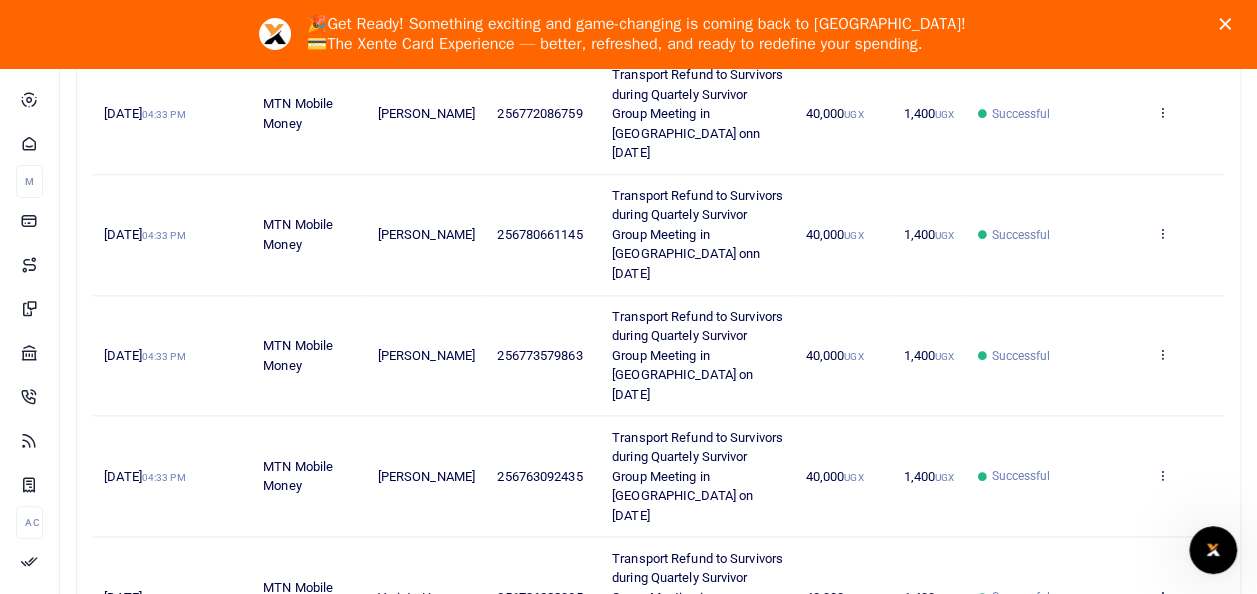 click on "5" at bounding box center (1107, 678) 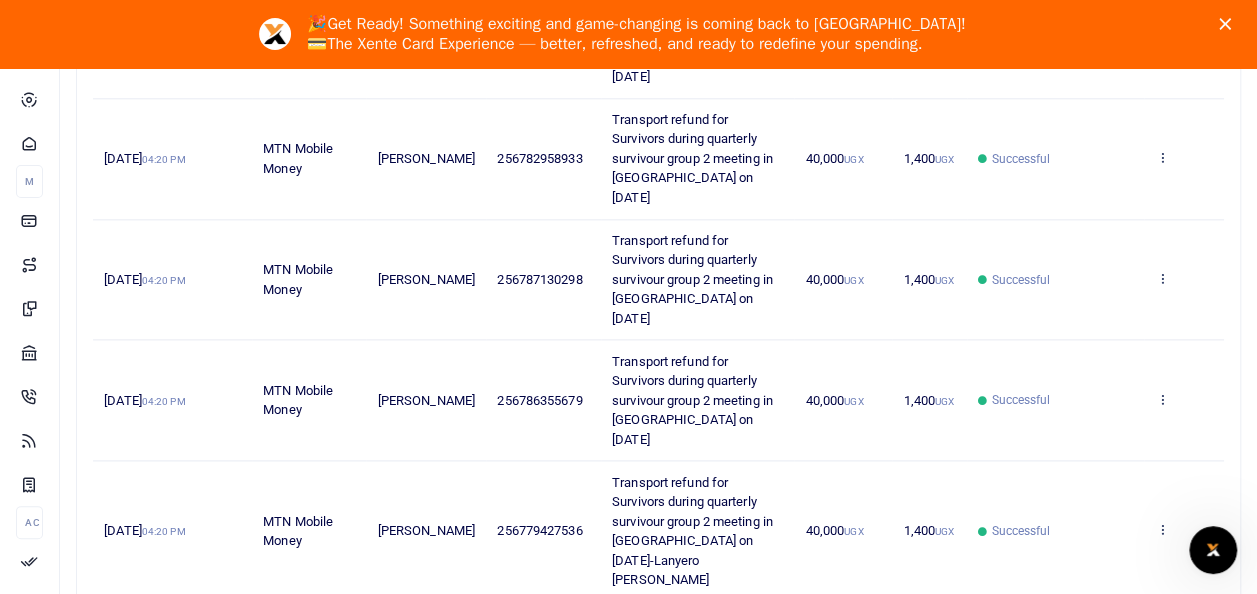 scroll, scrollTop: 1109, scrollLeft: 0, axis: vertical 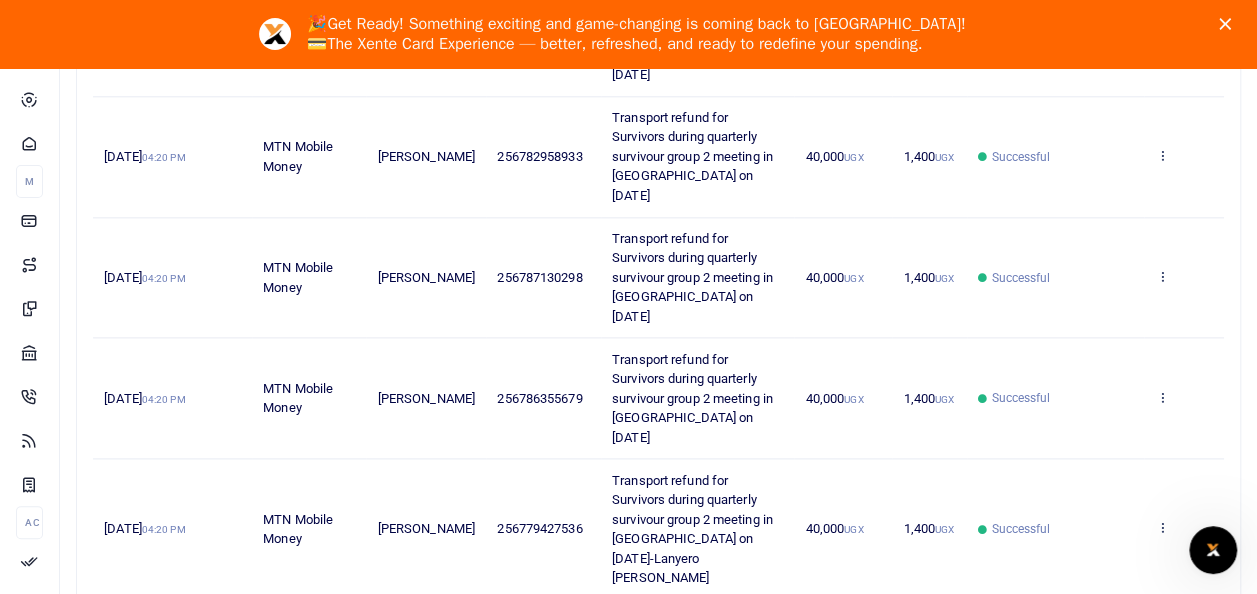 click on "6" at bounding box center (1107, 620) 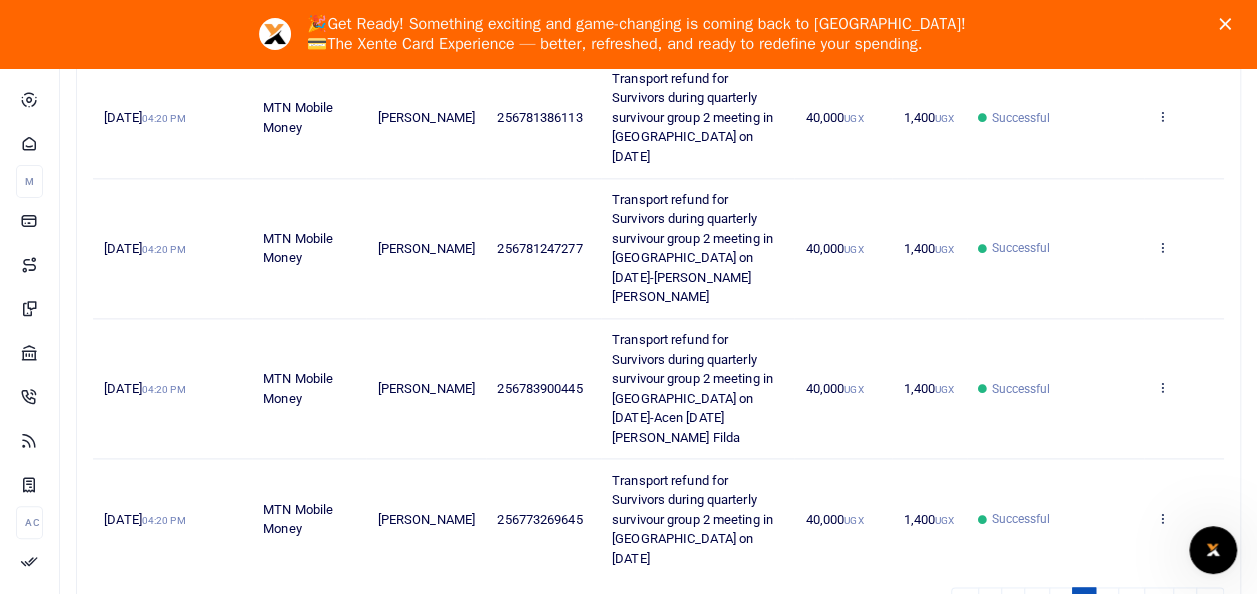 scroll, scrollTop: 1031, scrollLeft: 0, axis: vertical 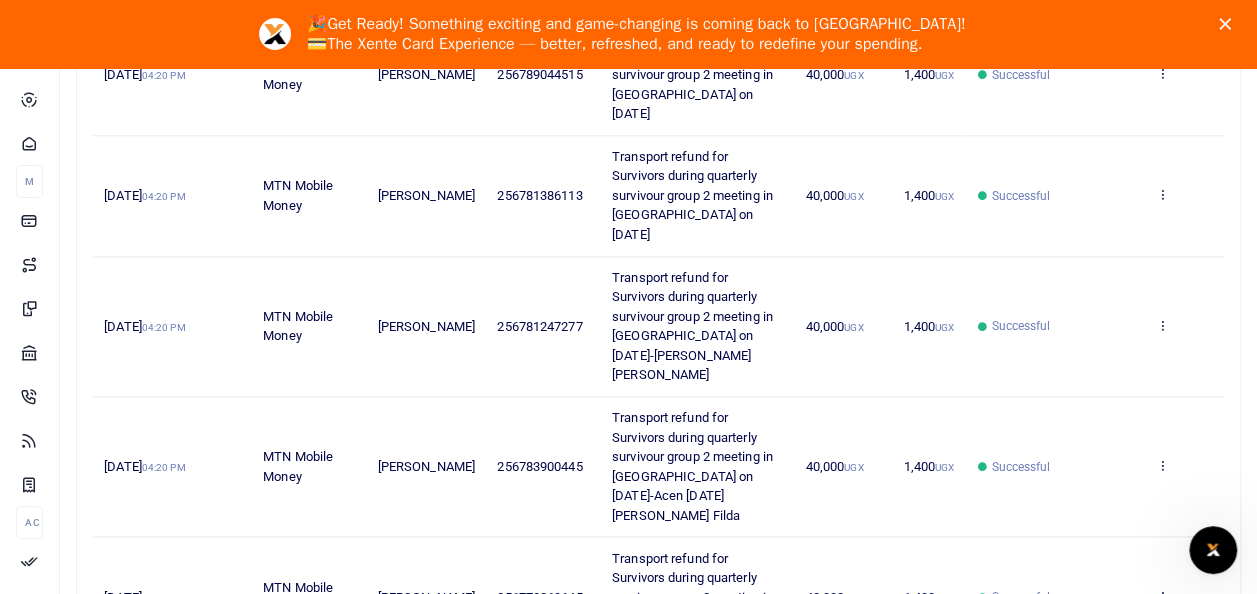 click on "7" at bounding box center [1107, 678] 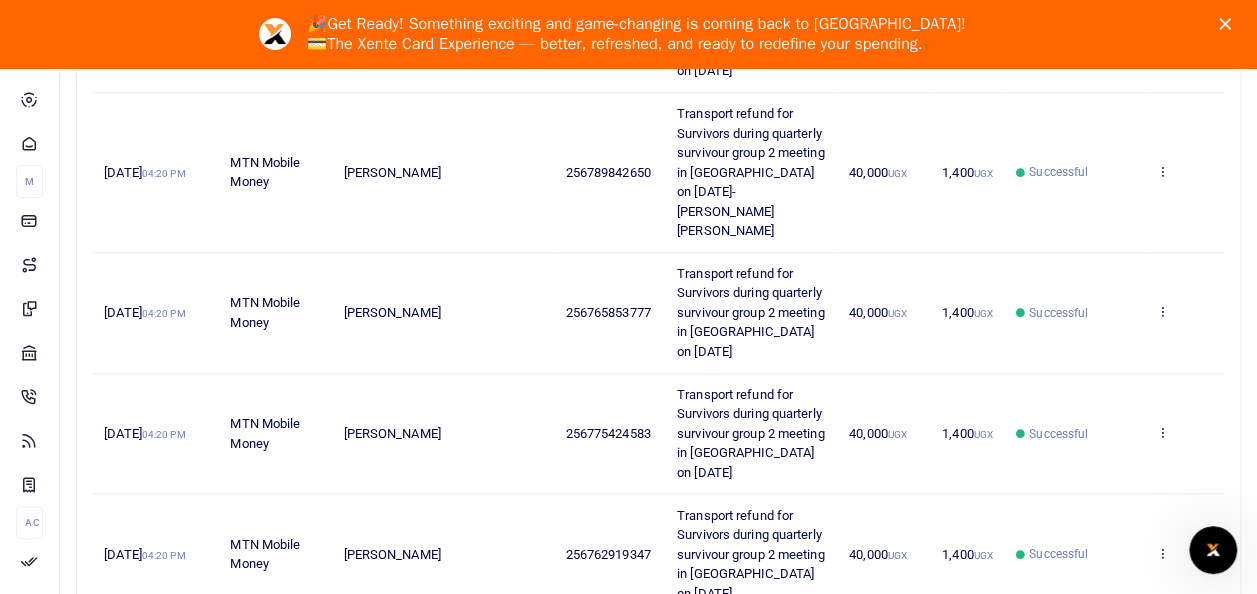 click on "8" at bounding box center (1107, 756) 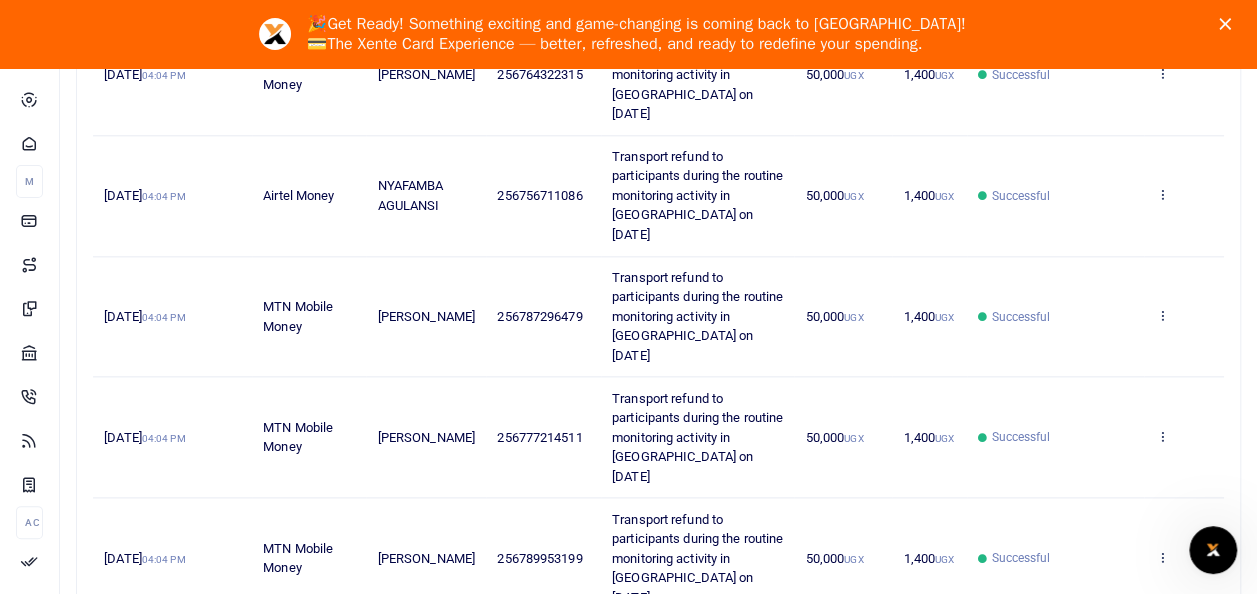 scroll, scrollTop: 992, scrollLeft: 0, axis: vertical 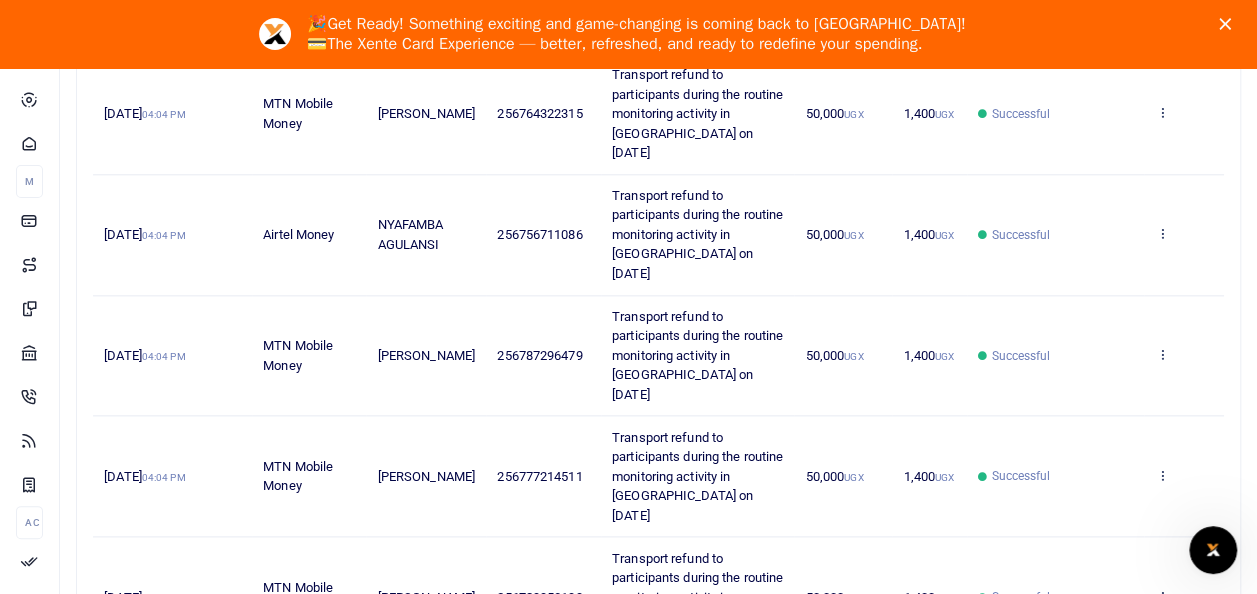 click on "9" at bounding box center [1107, 678] 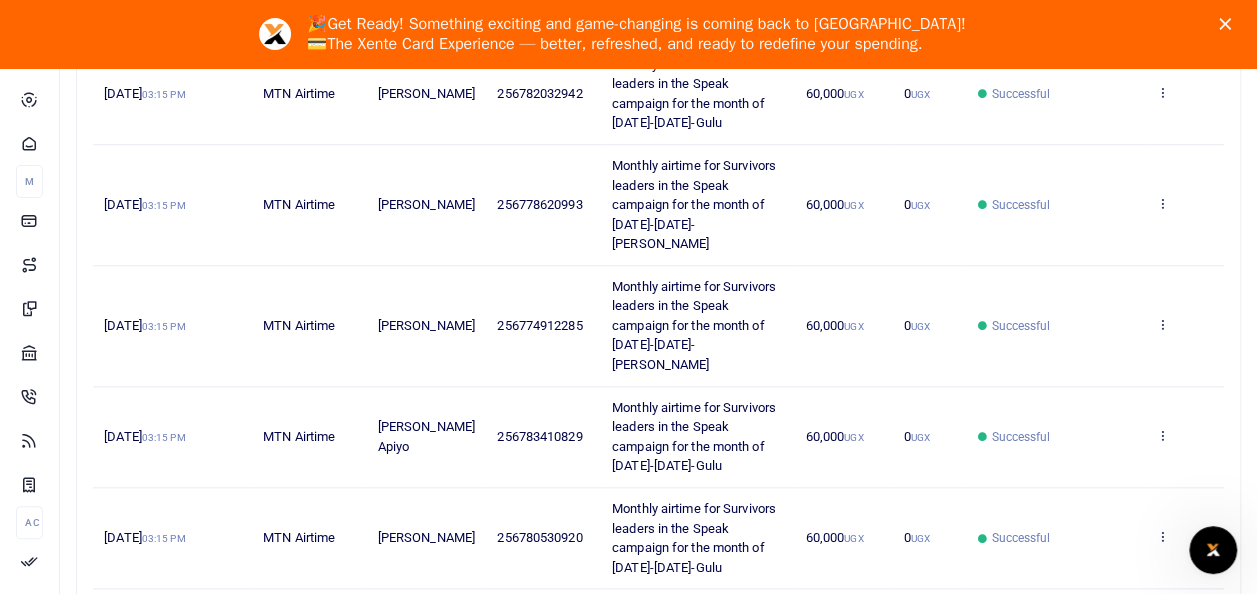 scroll, scrollTop: 892, scrollLeft: 0, axis: vertical 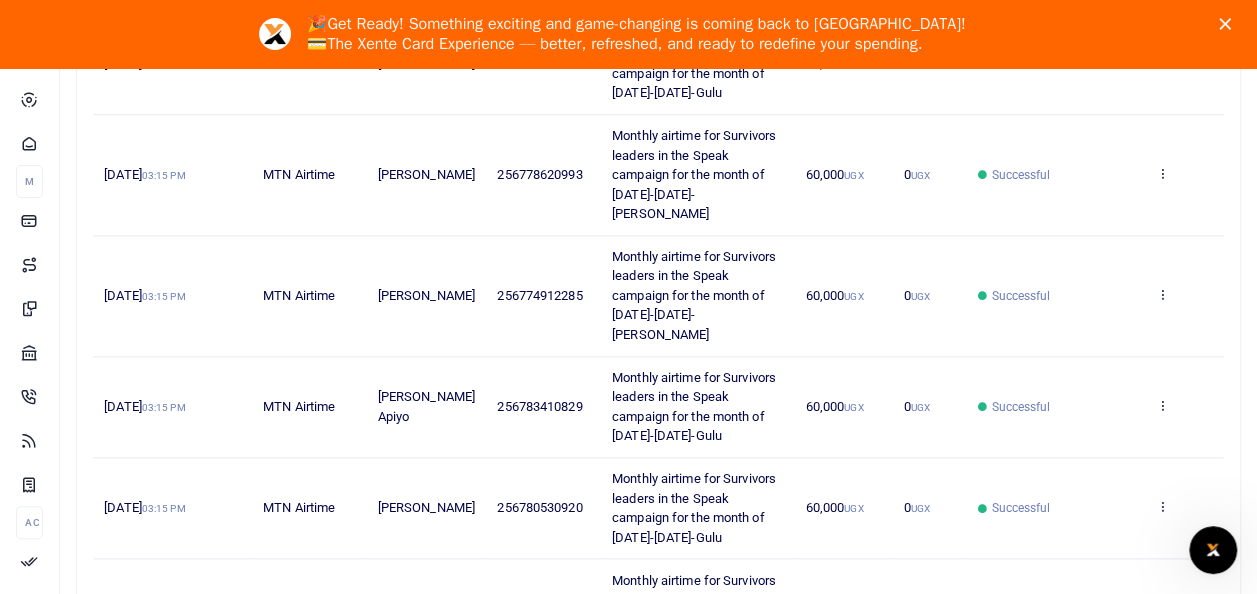 click on "256774912285" at bounding box center [543, 296] 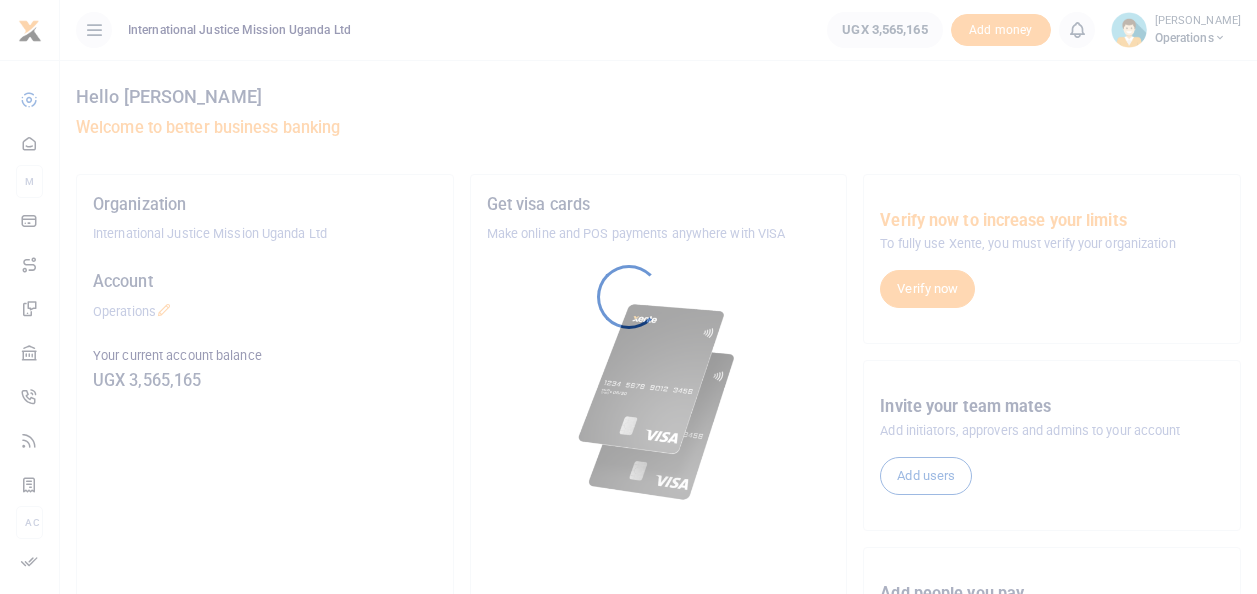 scroll, scrollTop: 0, scrollLeft: 0, axis: both 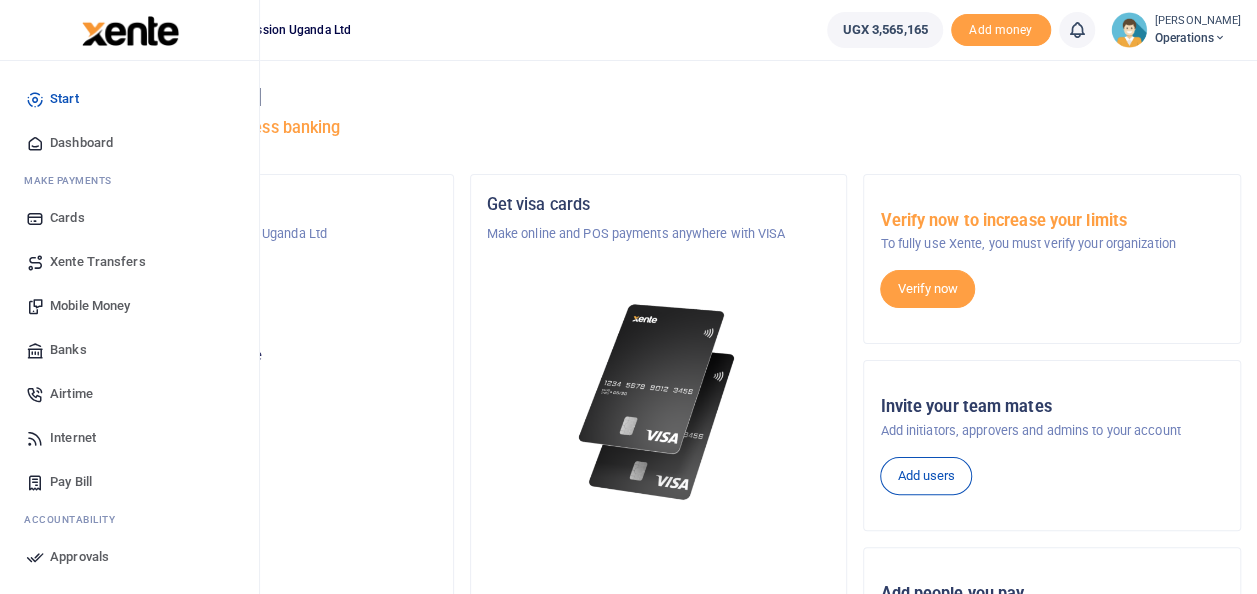 click on "Mobile Money" at bounding box center (90, 306) 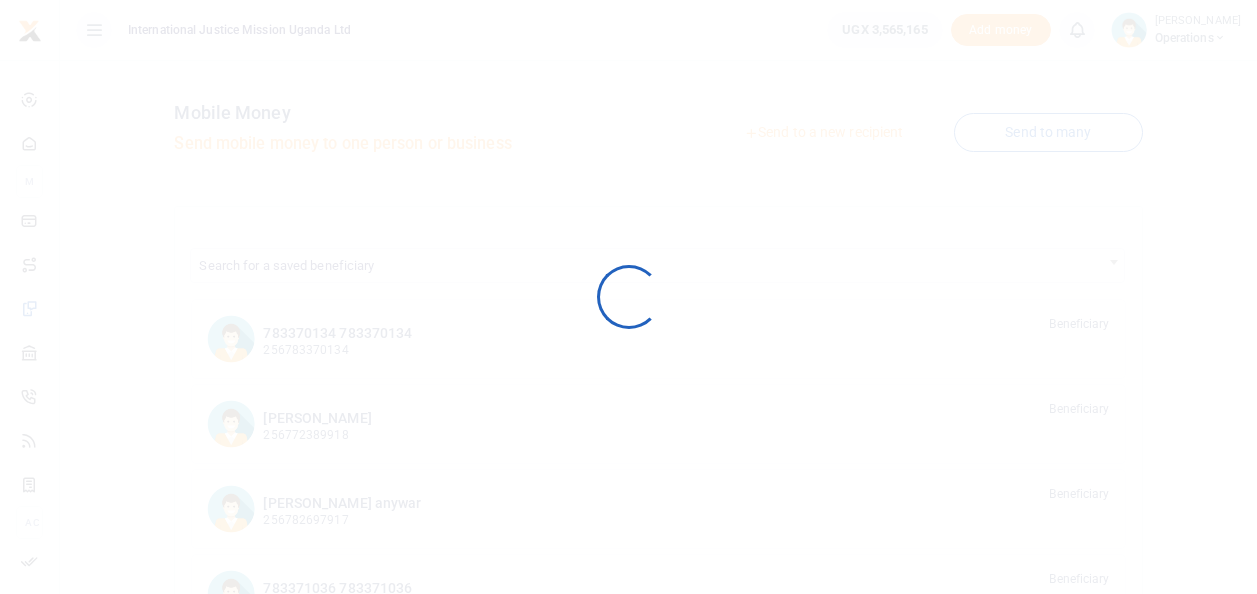 scroll, scrollTop: 0, scrollLeft: 0, axis: both 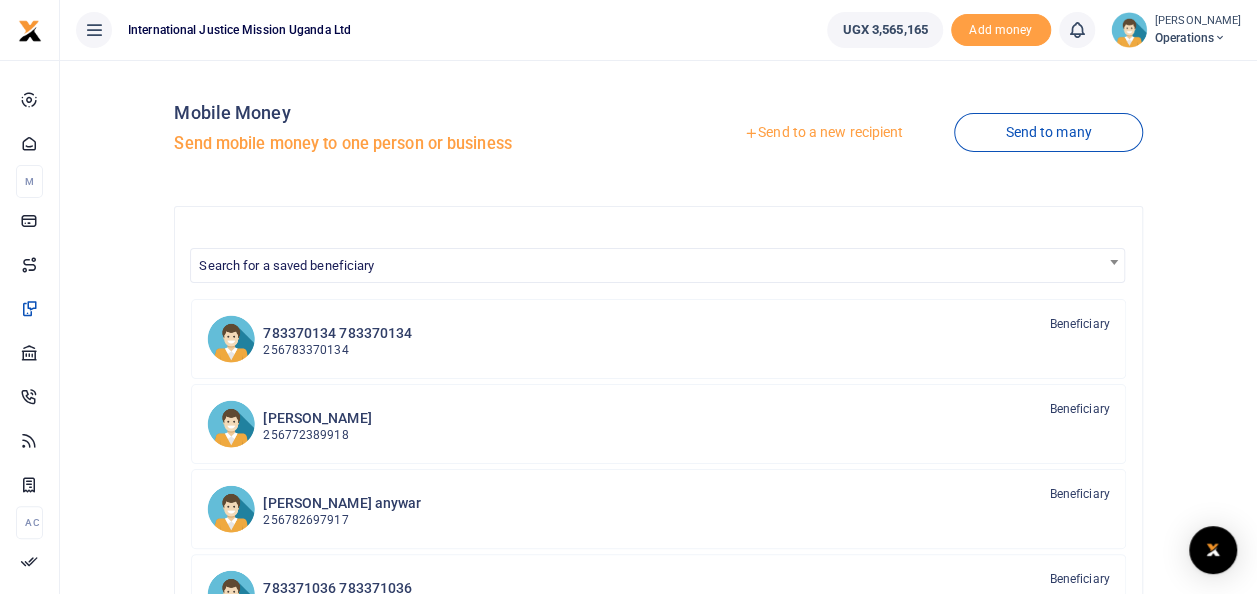 click on "Send to many" at bounding box center [1048, 132] 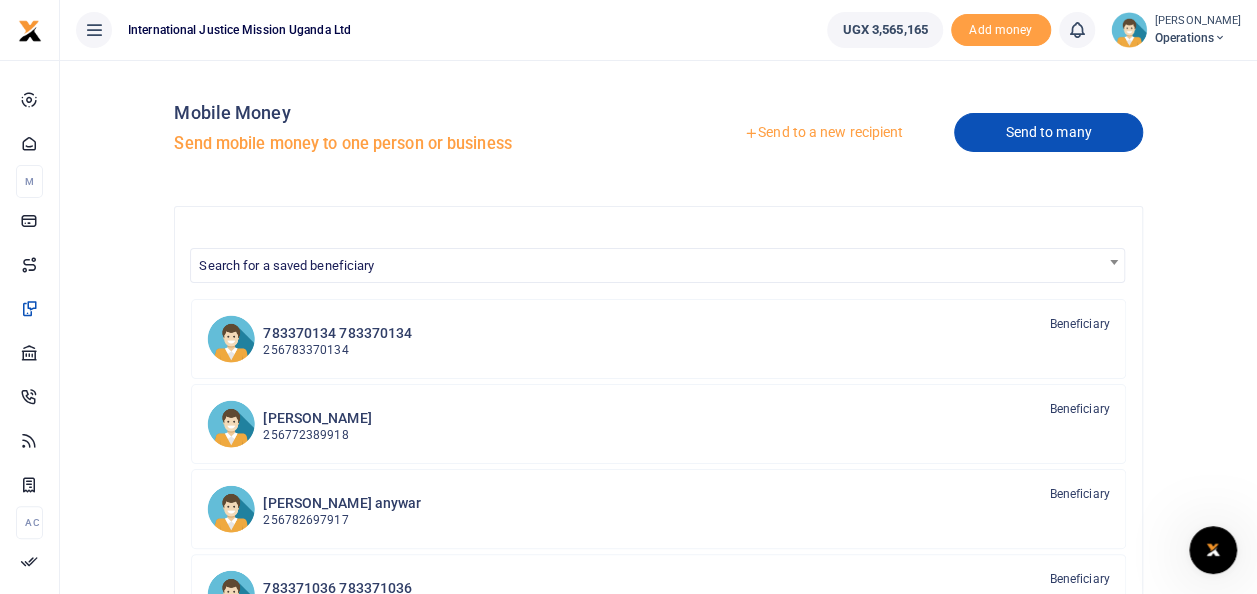 scroll, scrollTop: 0, scrollLeft: 0, axis: both 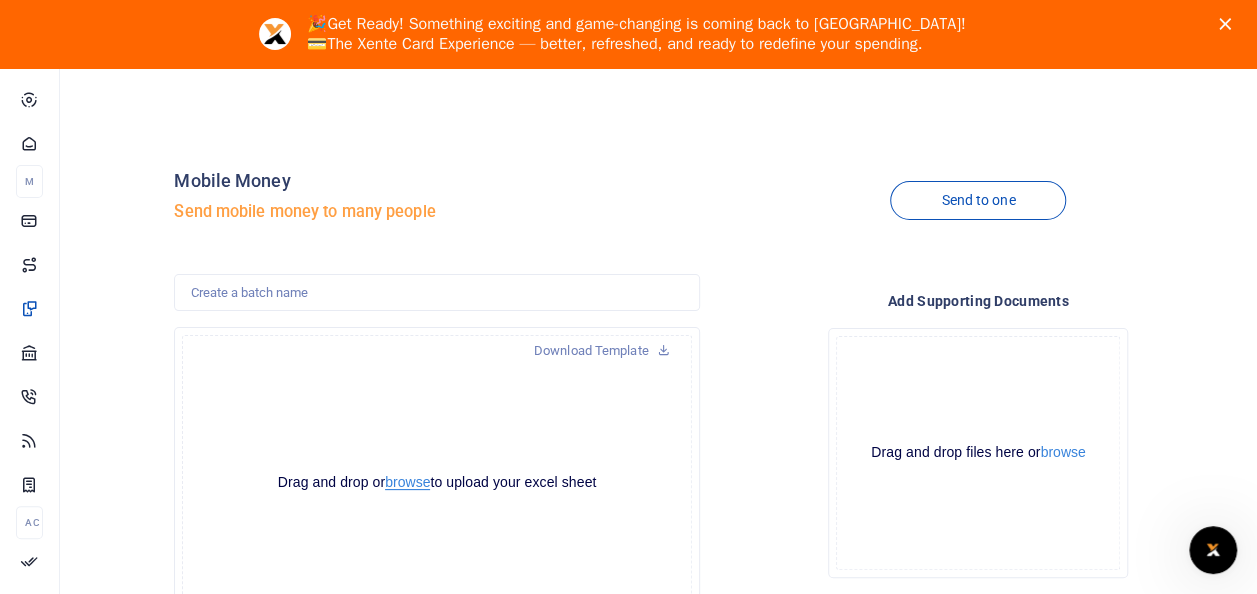 click on "browse" at bounding box center (407, 482) 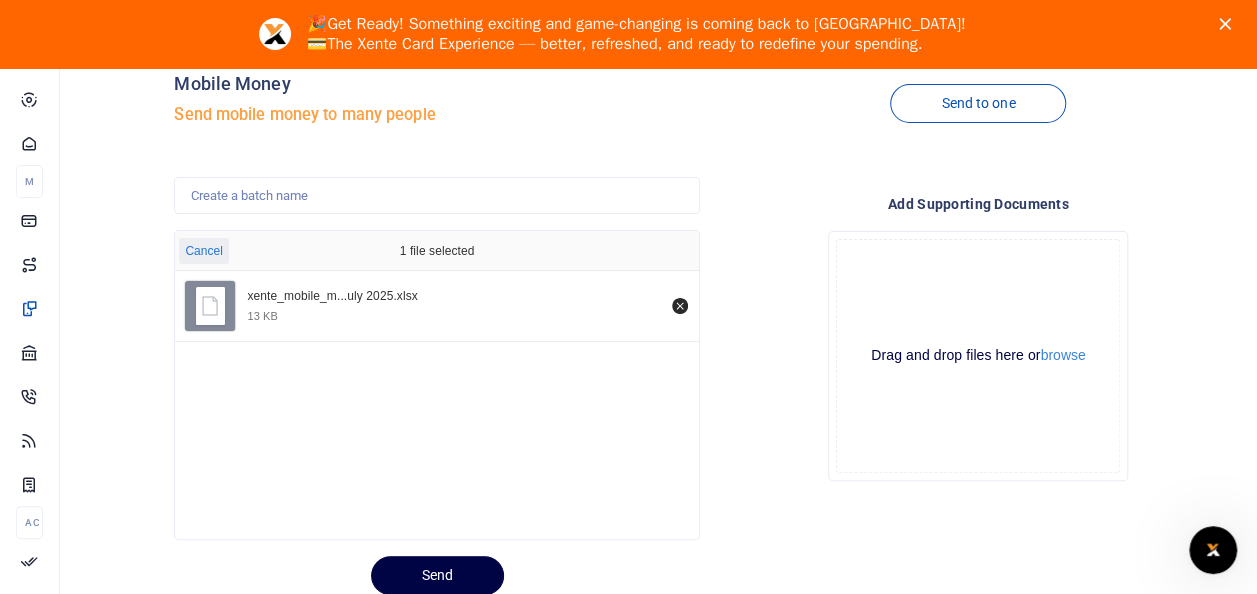 scroll, scrollTop: 165, scrollLeft: 0, axis: vertical 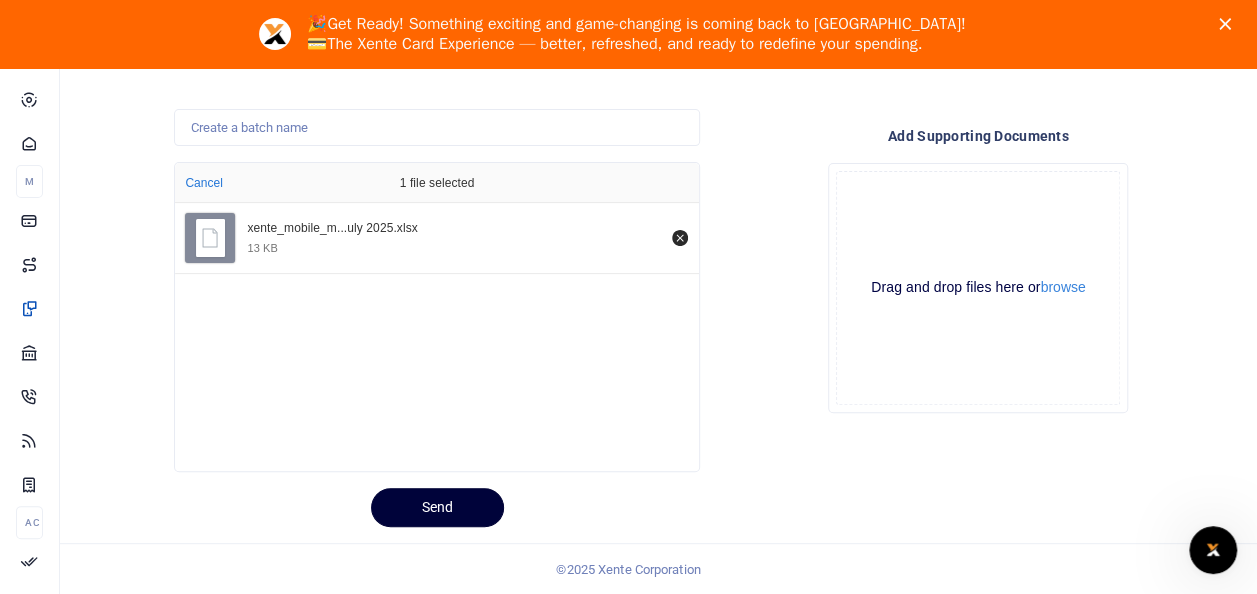 click on "Send" at bounding box center [437, 507] 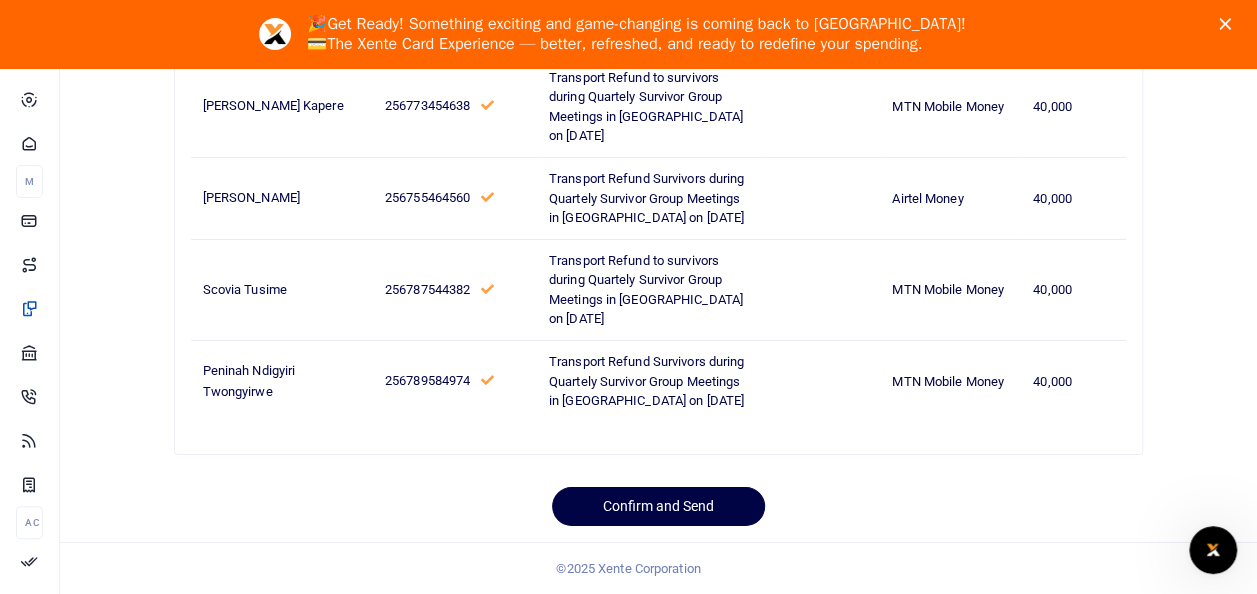 scroll, scrollTop: 7820, scrollLeft: 0, axis: vertical 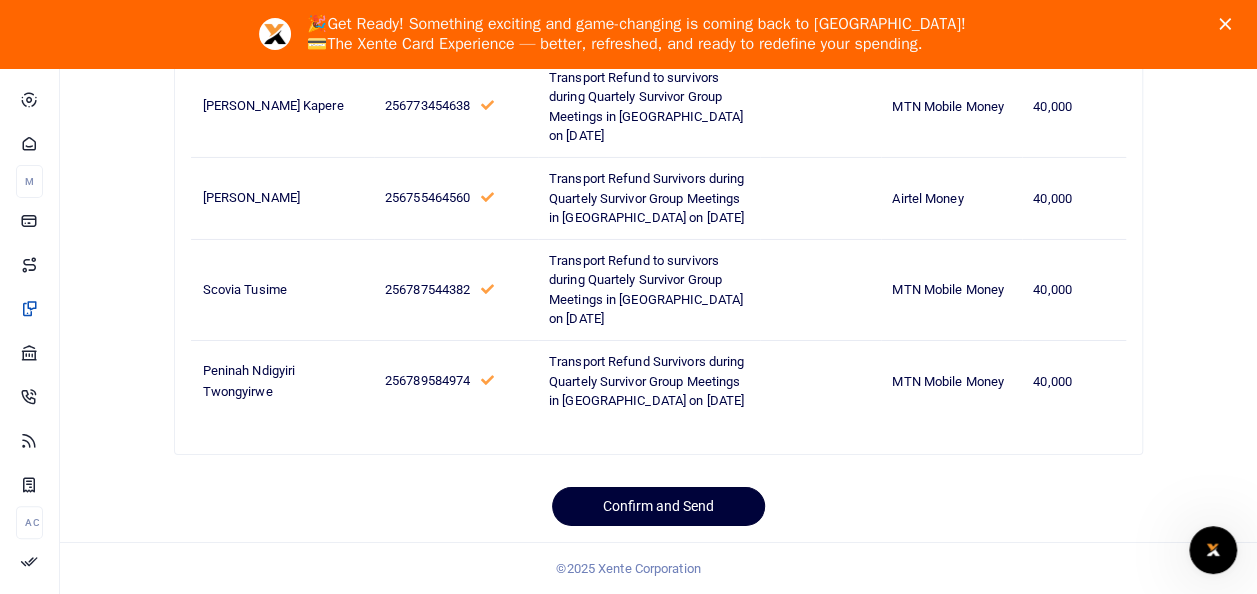click on "Confirm and Send" at bounding box center [658, 506] 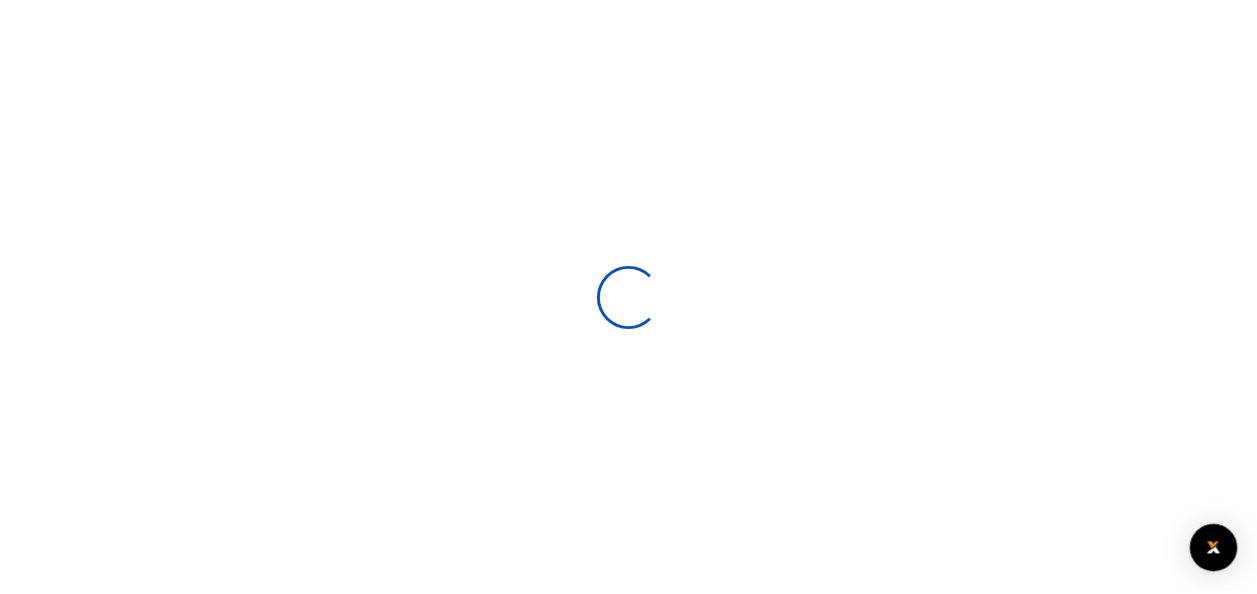 scroll, scrollTop: 97, scrollLeft: 0, axis: vertical 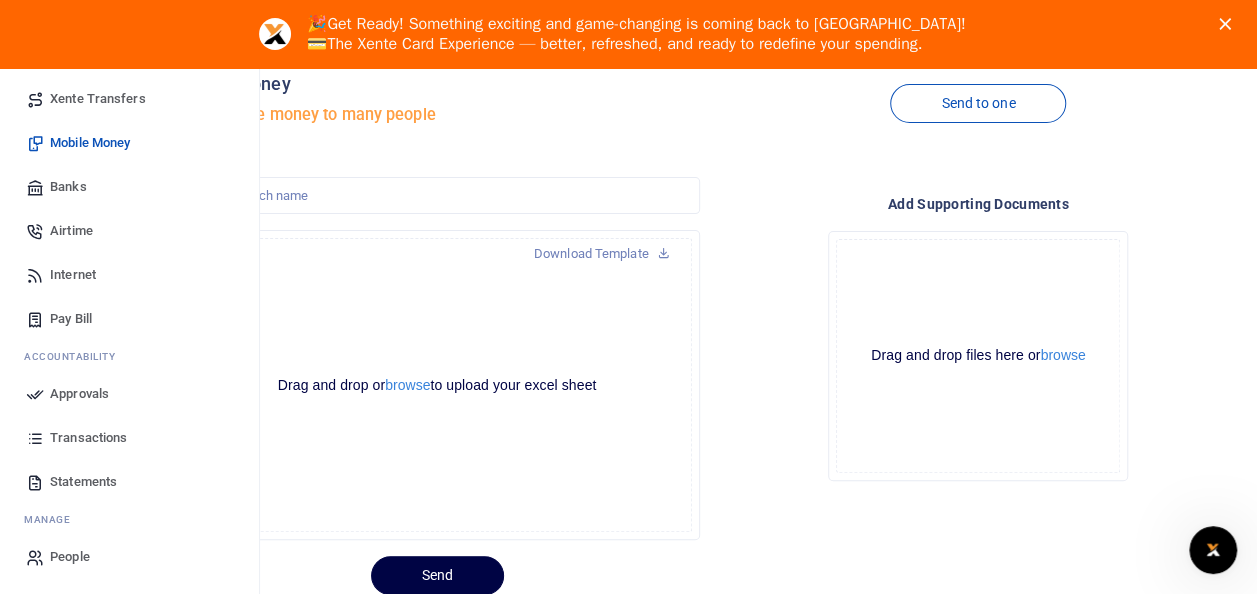 click on "Approvals" at bounding box center (79, 394) 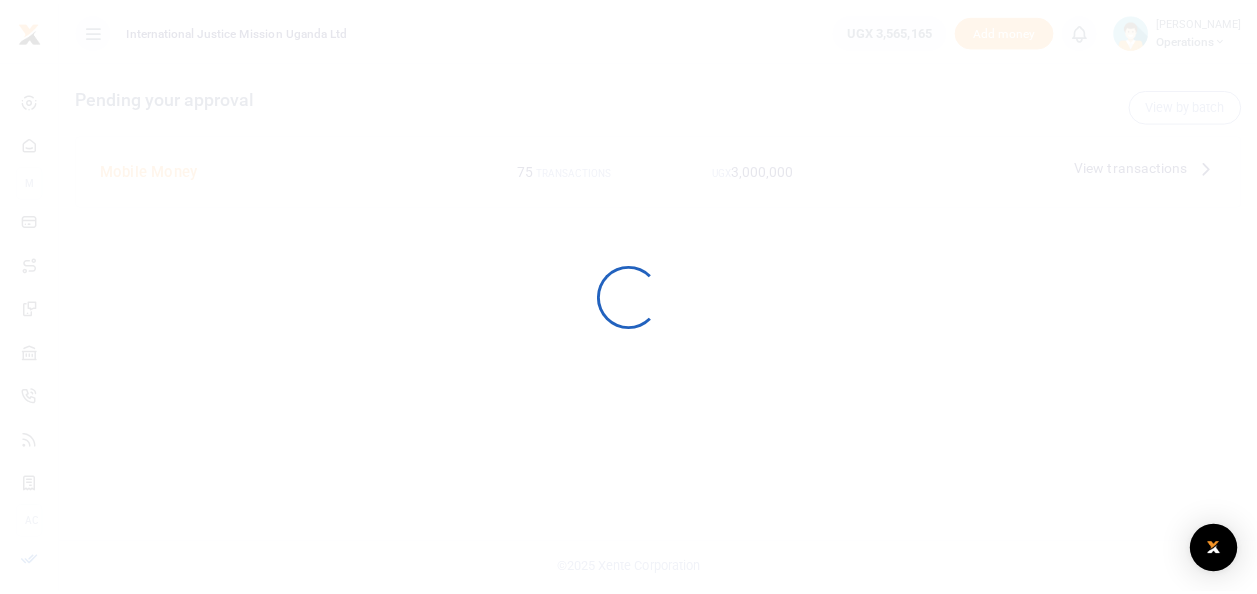 scroll, scrollTop: 0, scrollLeft: 0, axis: both 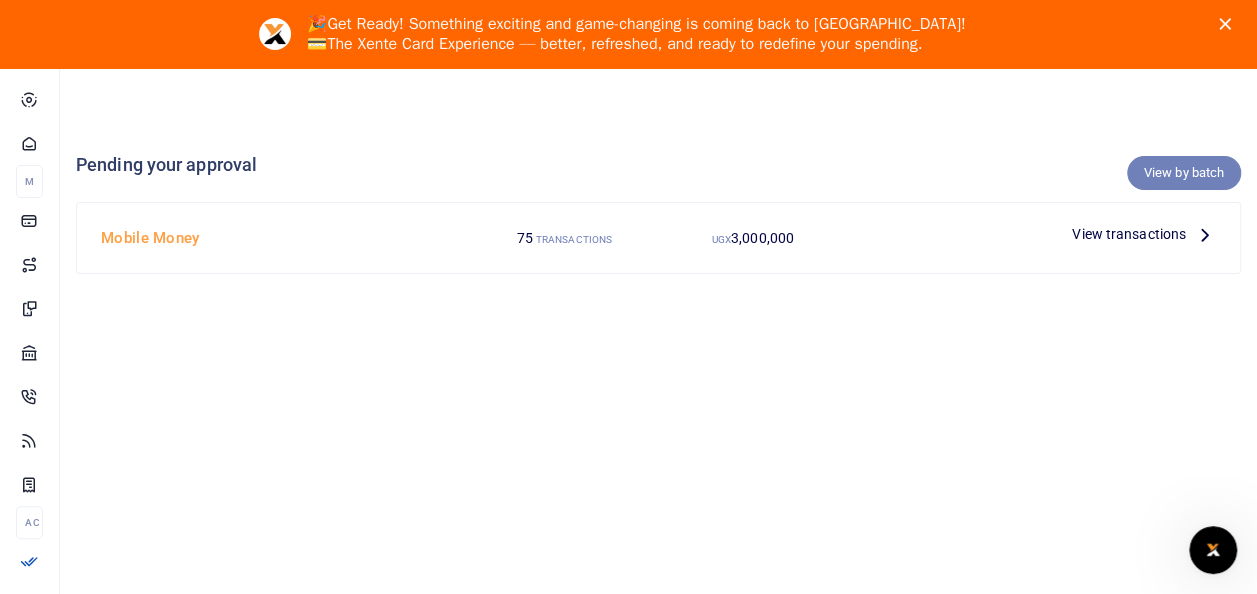 click on "View by batch" at bounding box center [1184, 173] 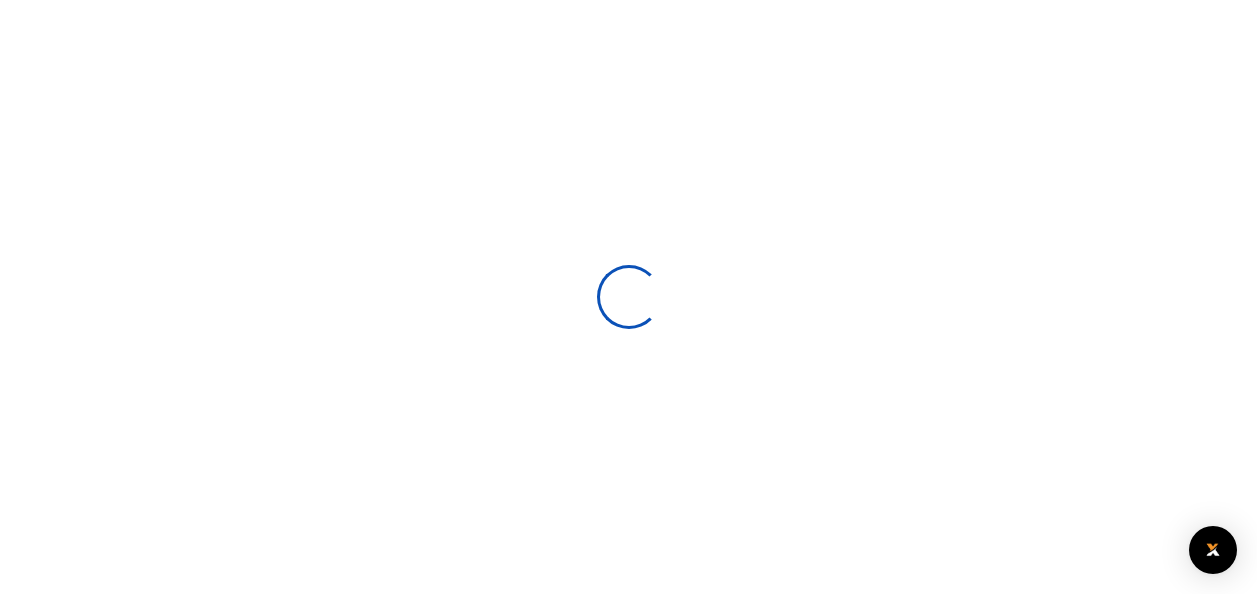 scroll, scrollTop: 0, scrollLeft: 0, axis: both 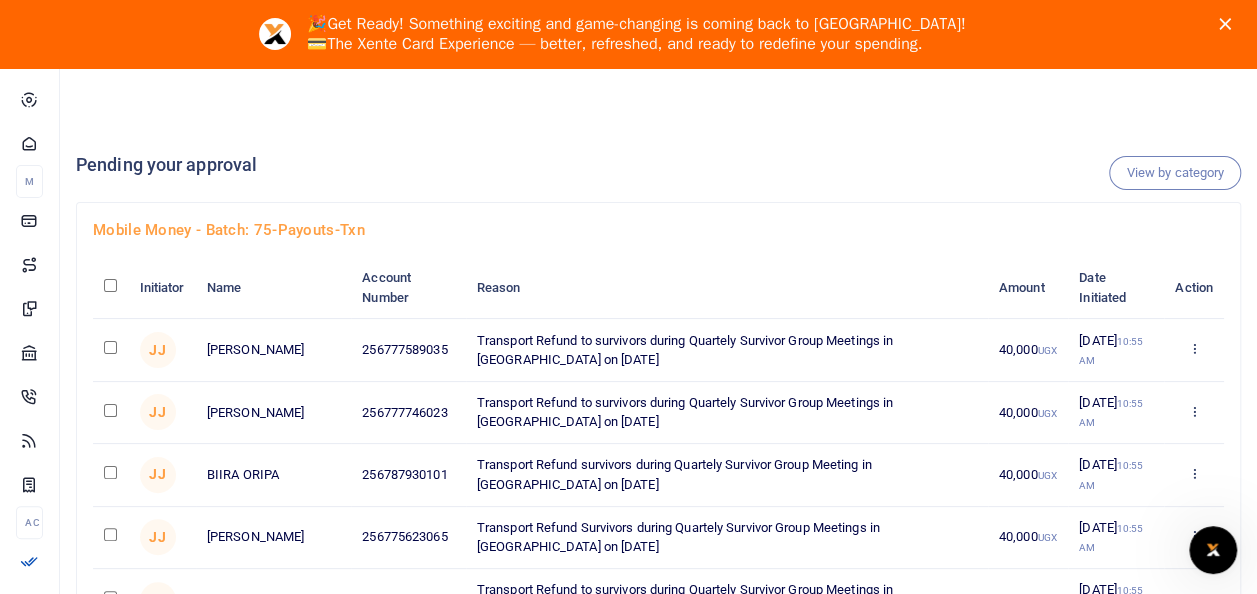 click at bounding box center [110, 285] 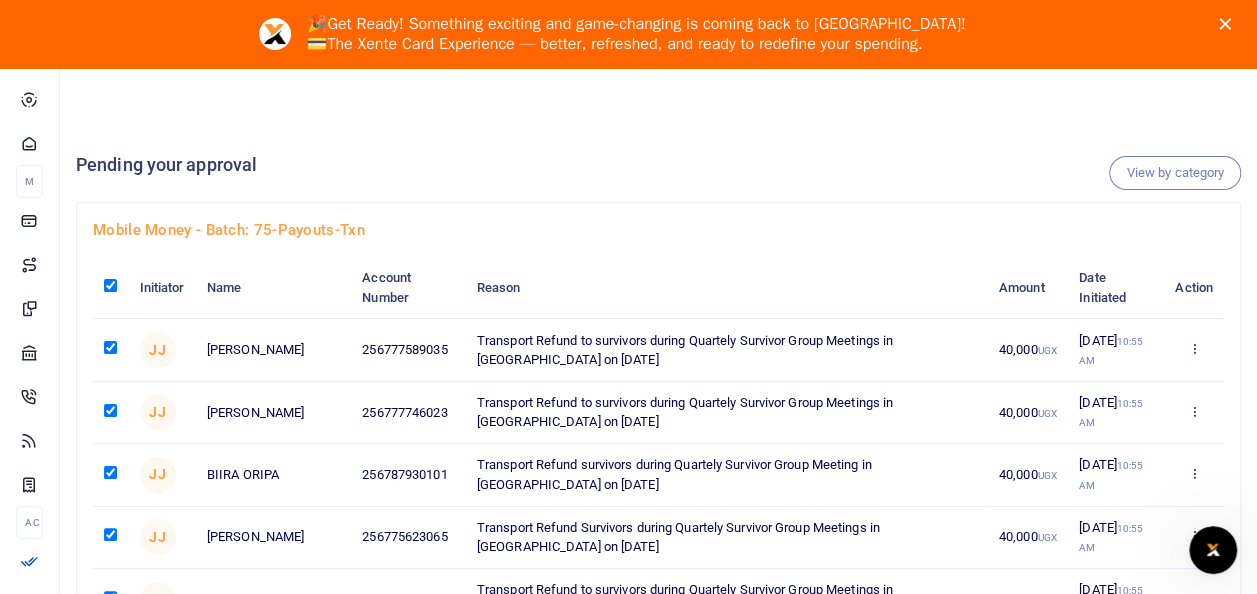 checkbox on "true" 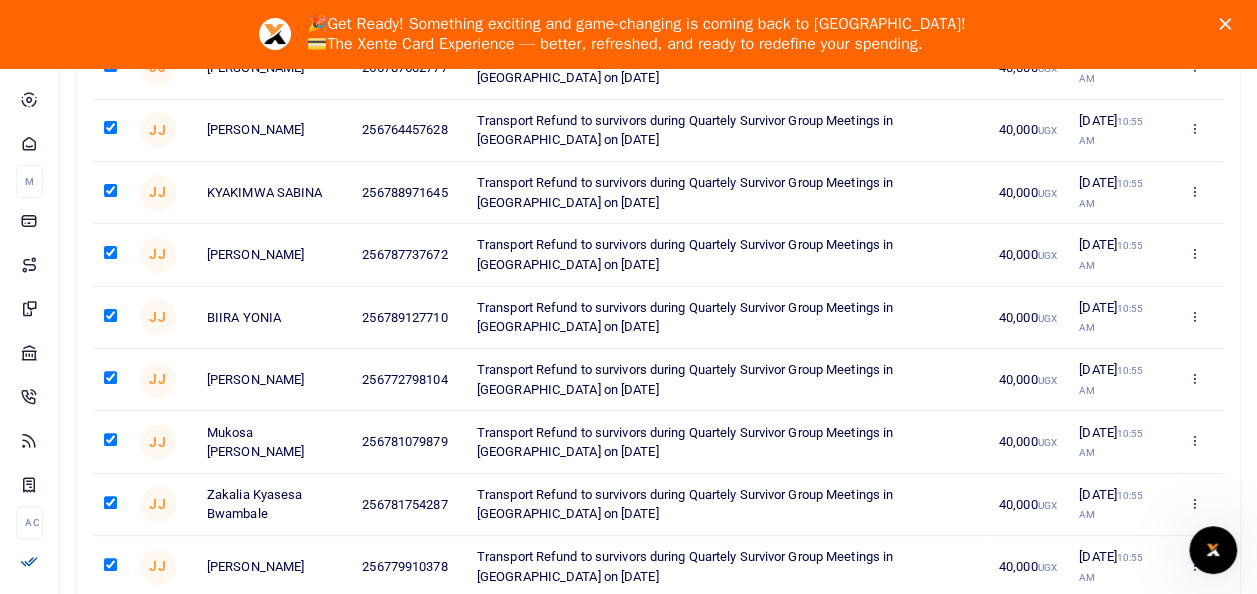 scroll, scrollTop: 4506, scrollLeft: 0, axis: vertical 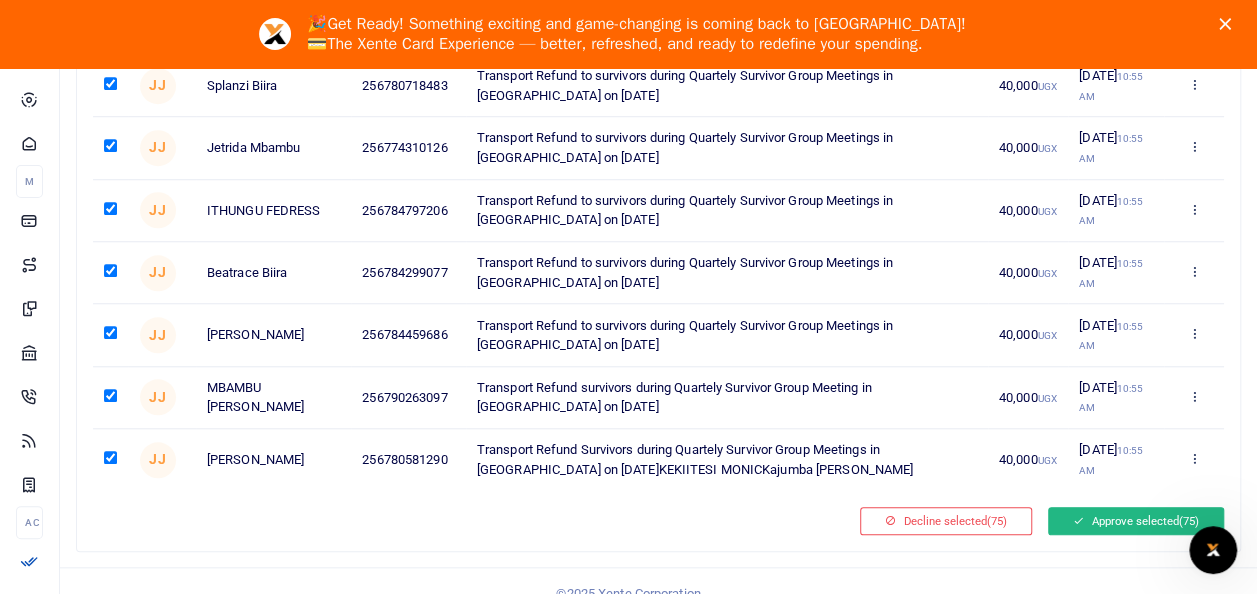 click on "Approve selected  (75)" at bounding box center (1136, 521) 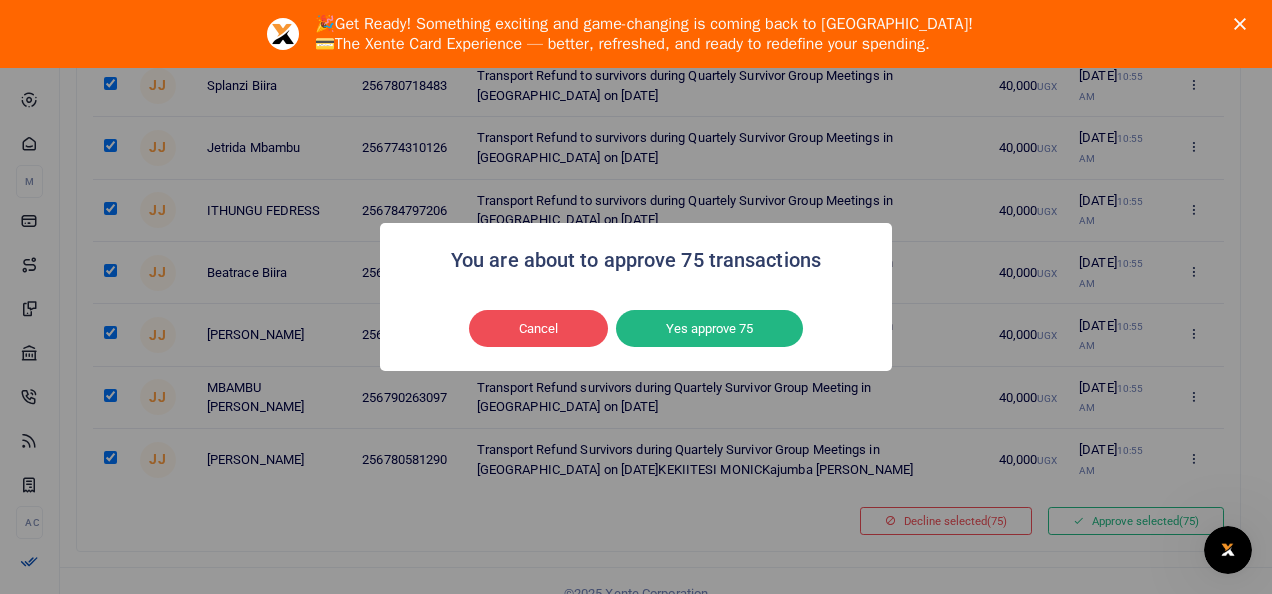 click on "Yes approve 75" at bounding box center [709, 329] 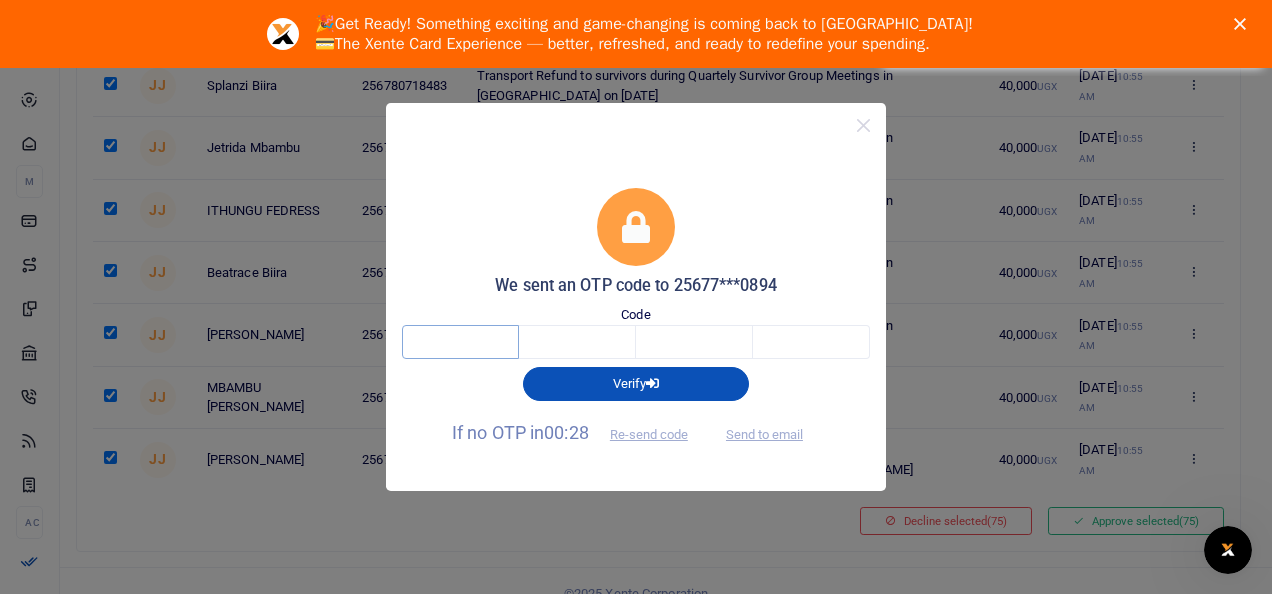 click at bounding box center (460, 342) 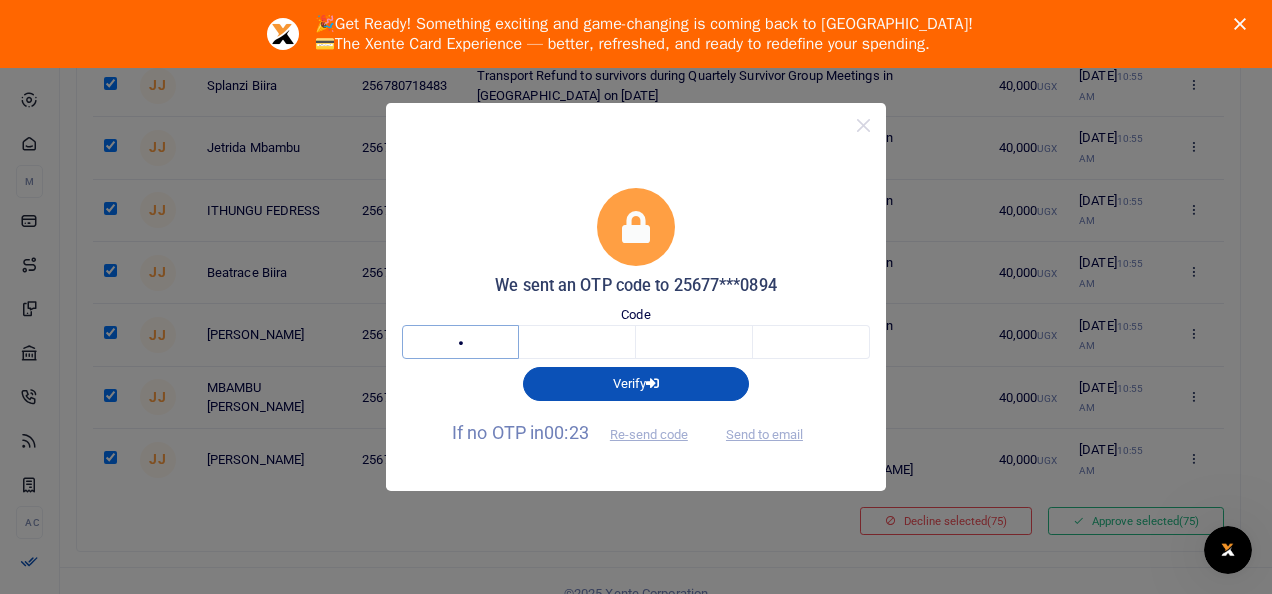 type on "3" 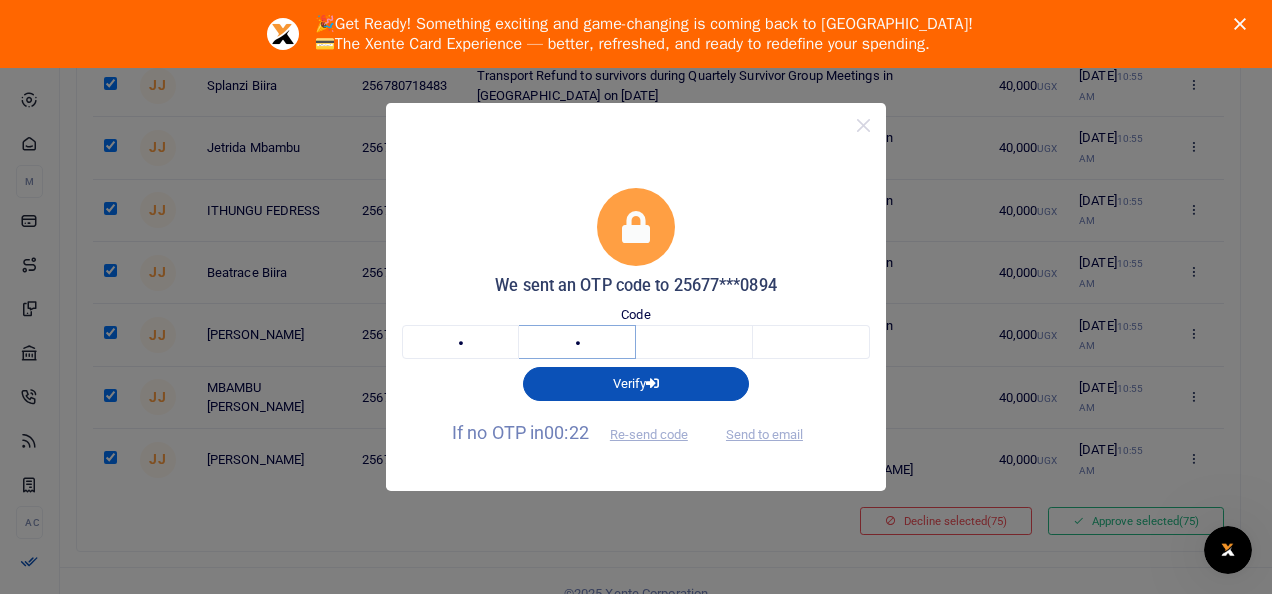 type on "9" 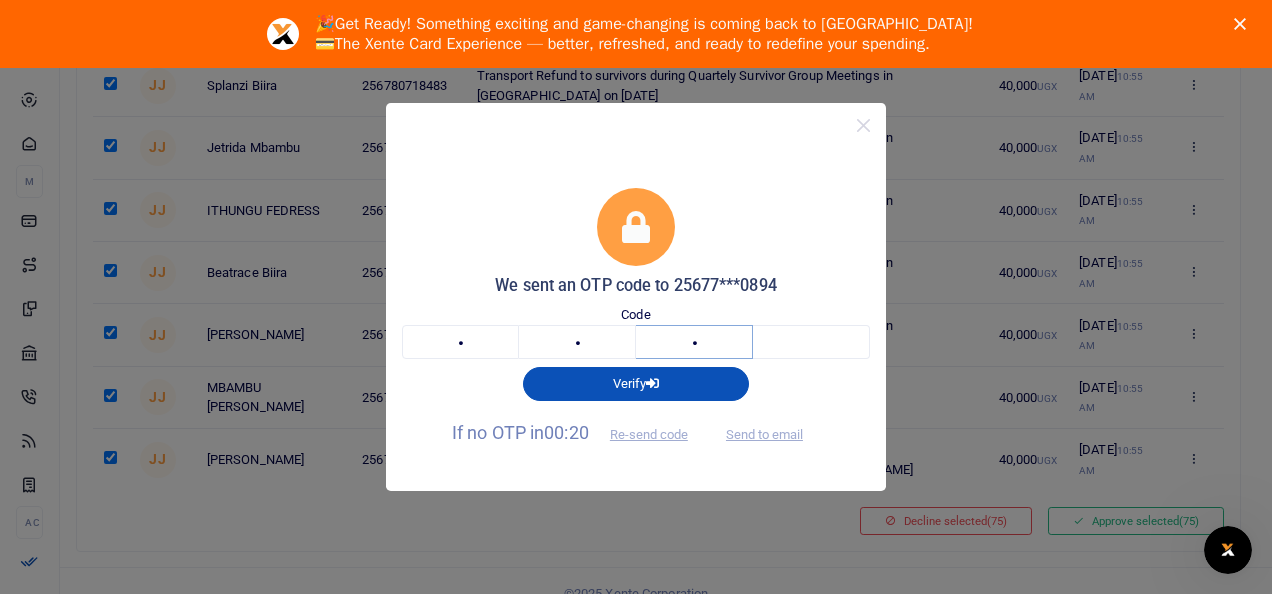 type on "0" 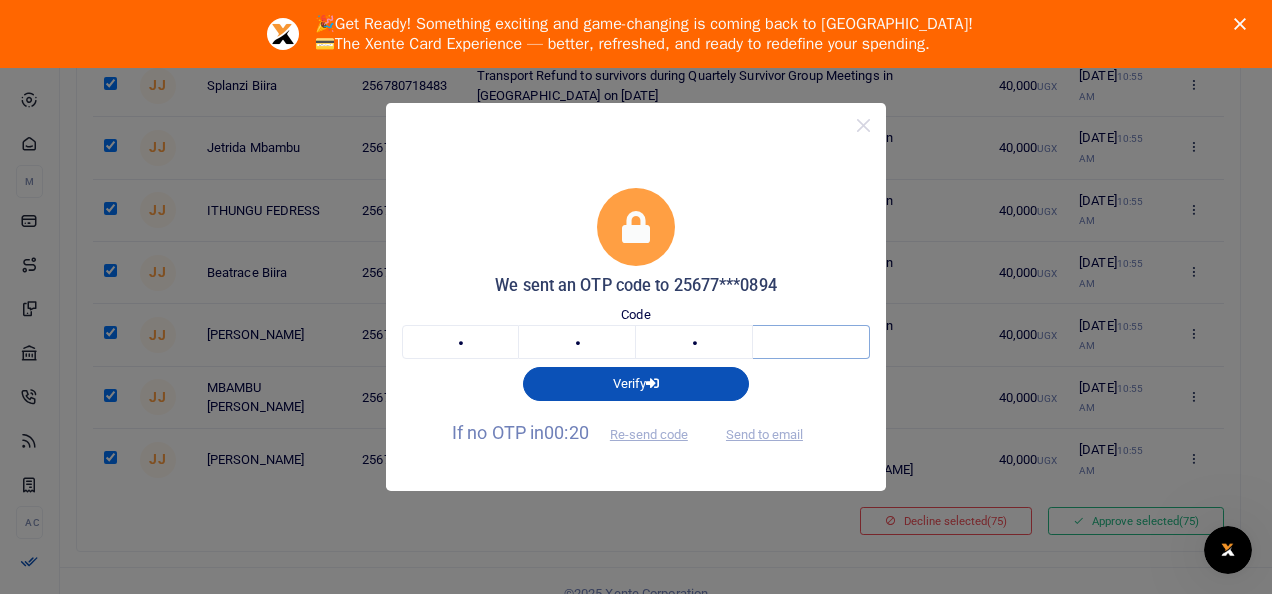 type on "6" 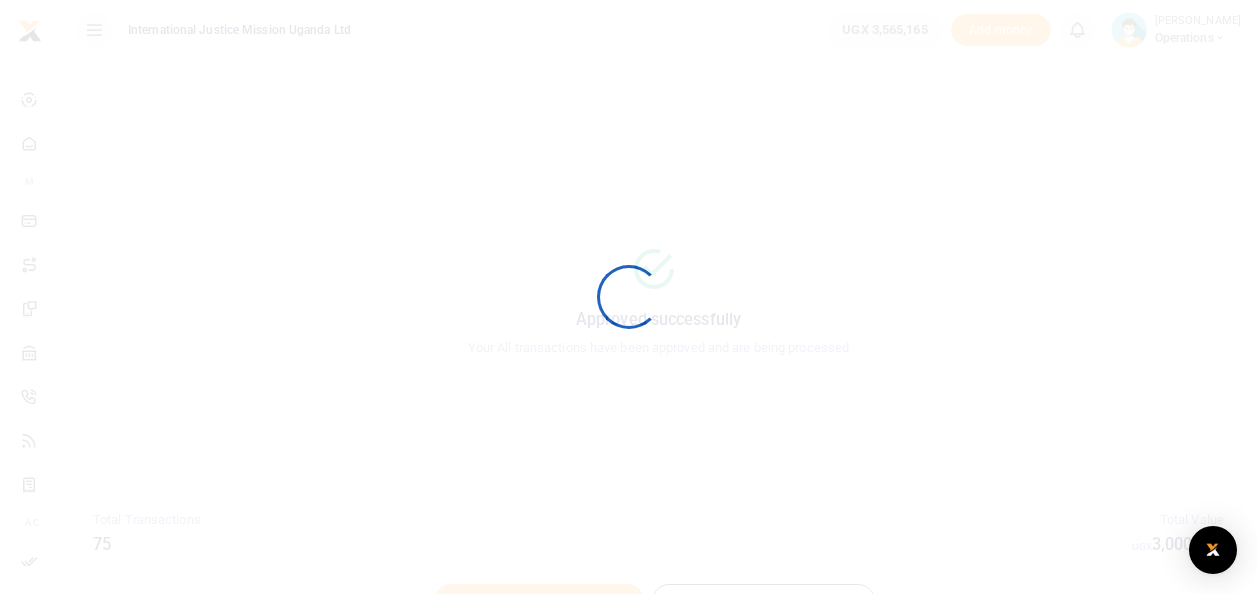 scroll, scrollTop: 0, scrollLeft: 0, axis: both 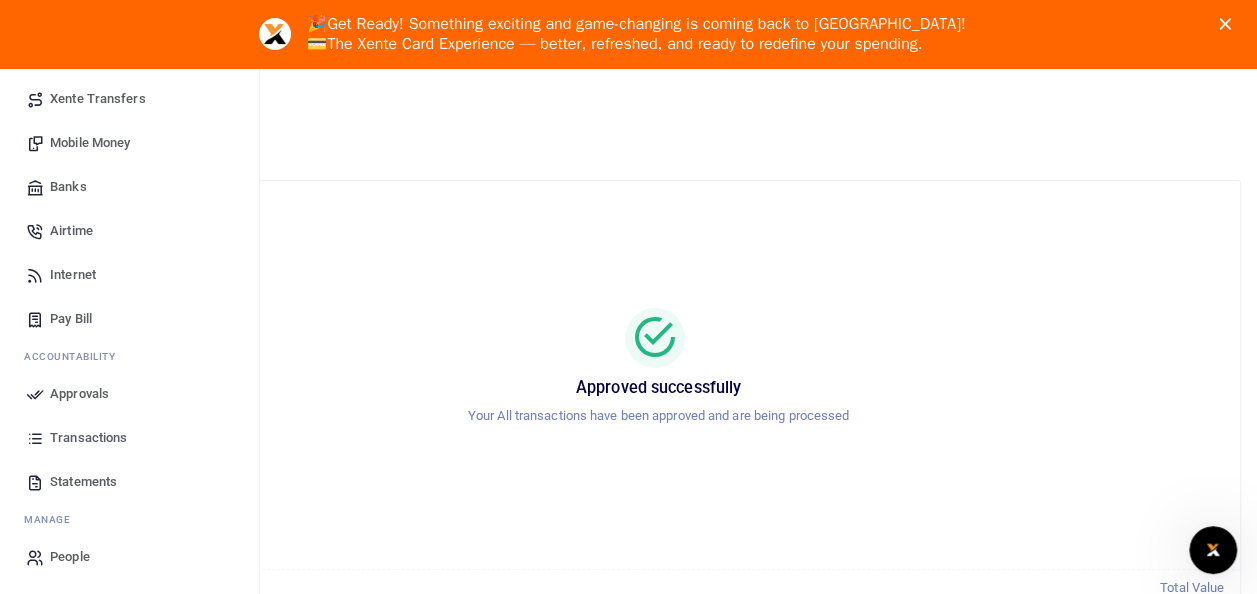 click on "Approvals" at bounding box center (79, 394) 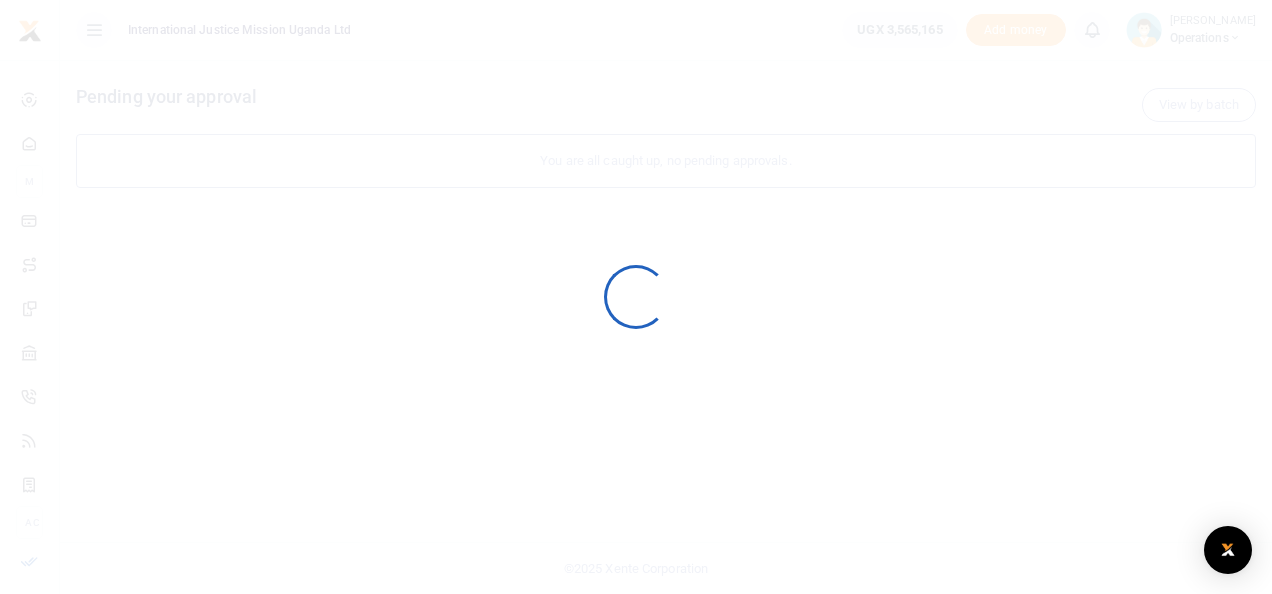scroll, scrollTop: 0, scrollLeft: 0, axis: both 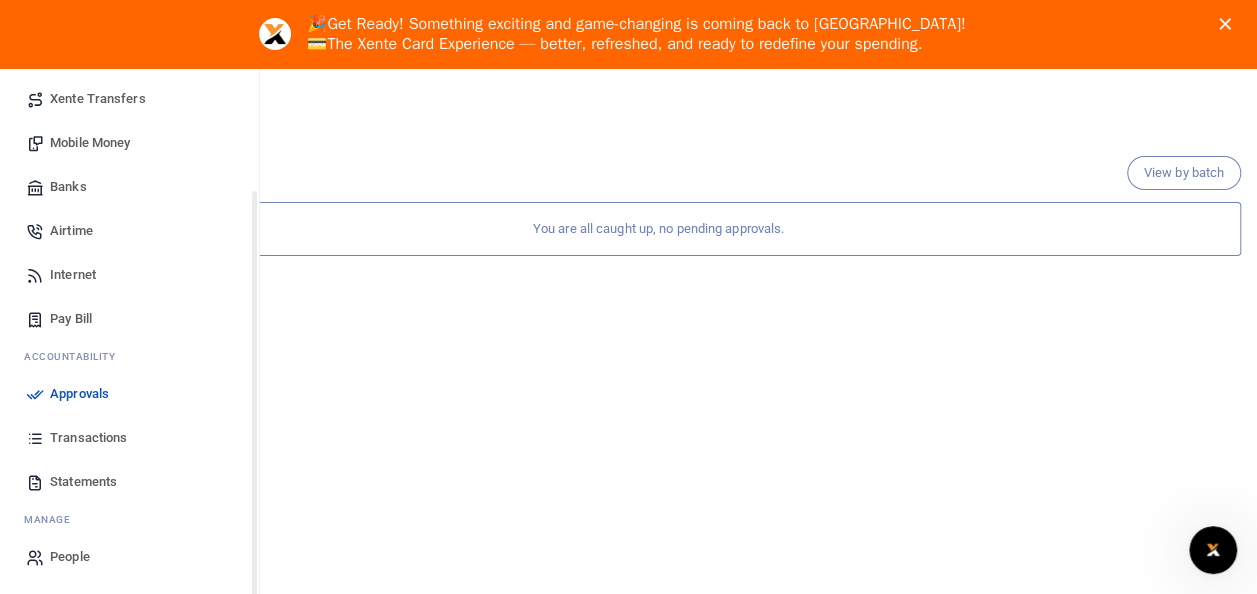 click on "Transactions" at bounding box center [88, 438] 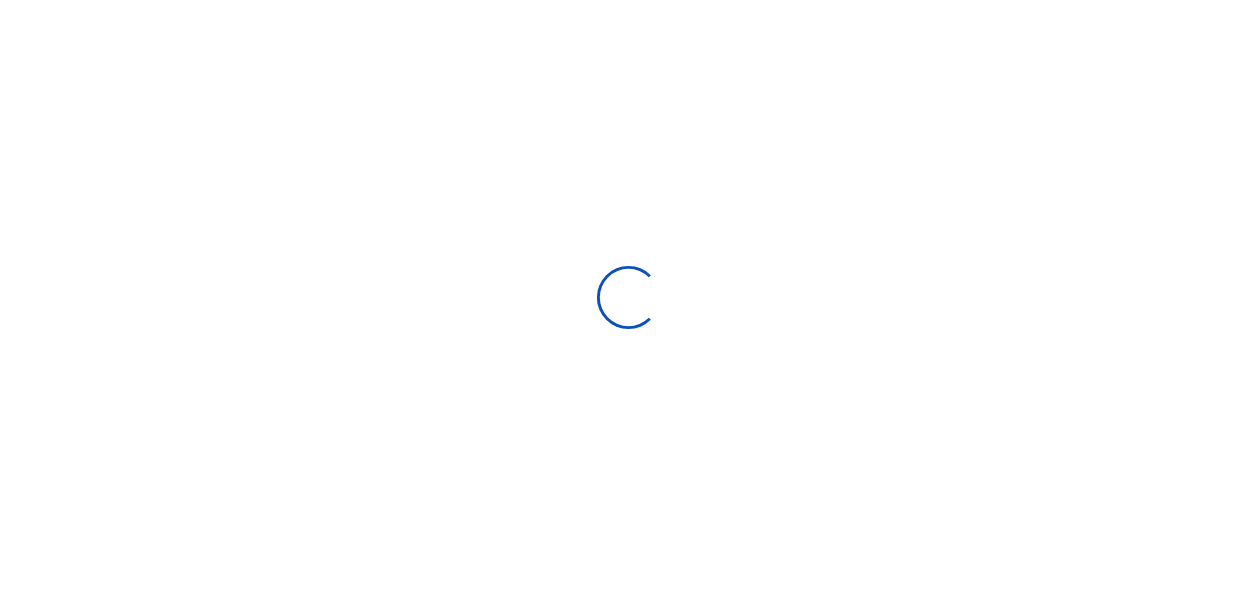 scroll, scrollTop: 0, scrollLeft: 0, axis: both 